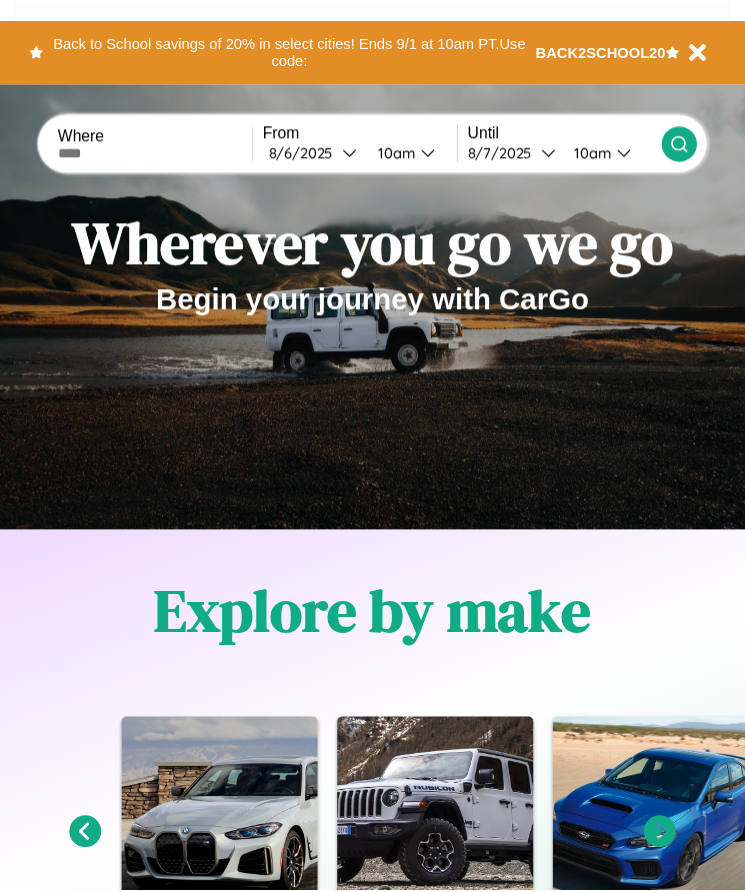 scroll, scrollTop: 0, scrollLeft: 0, axis: both 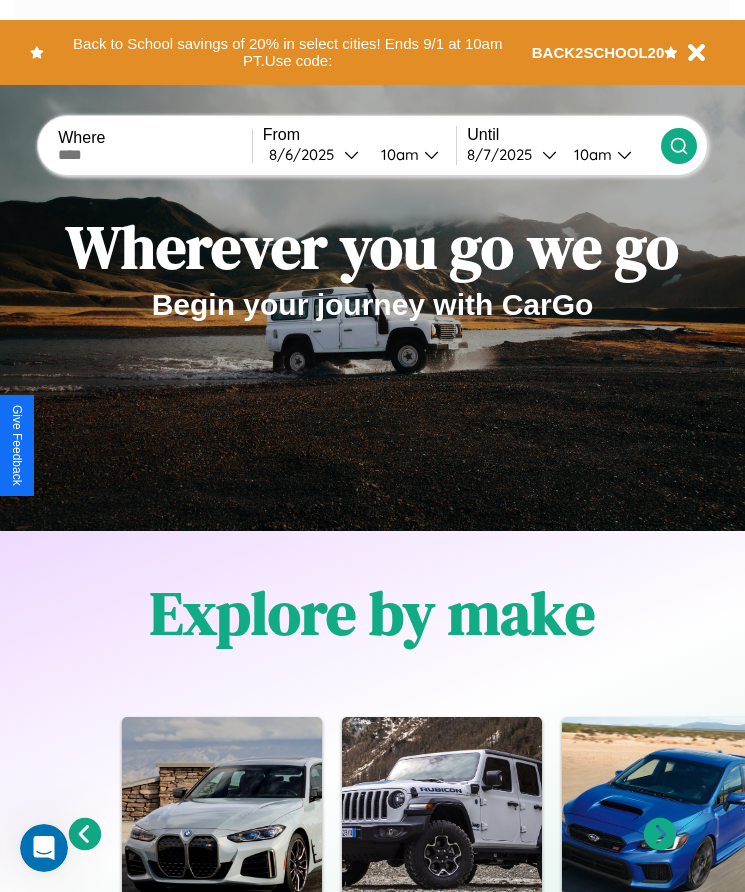 click at bounding box center (155, 155) 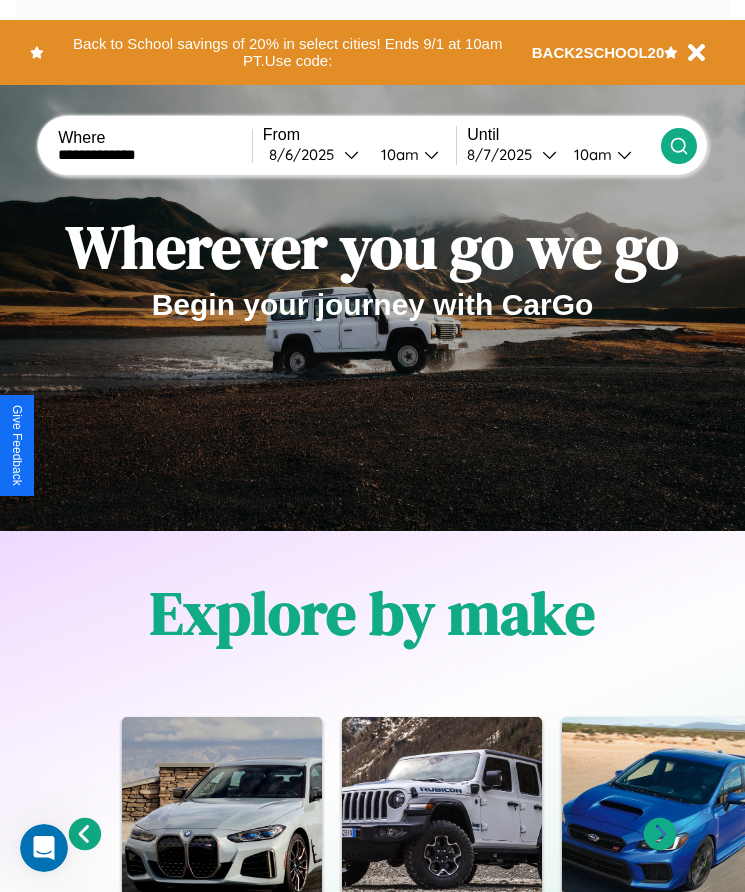 type on "**********" 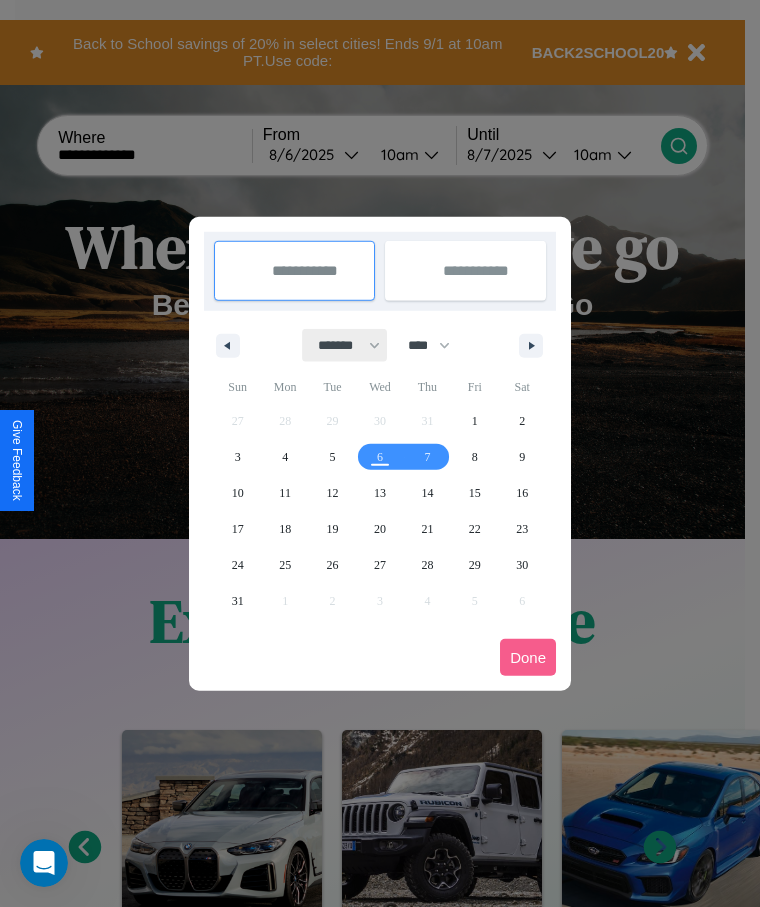 click on "******* ******** ***** ***** *** **** **** ****** ********* ******* ******** ********" at bounding box center (345, 345) 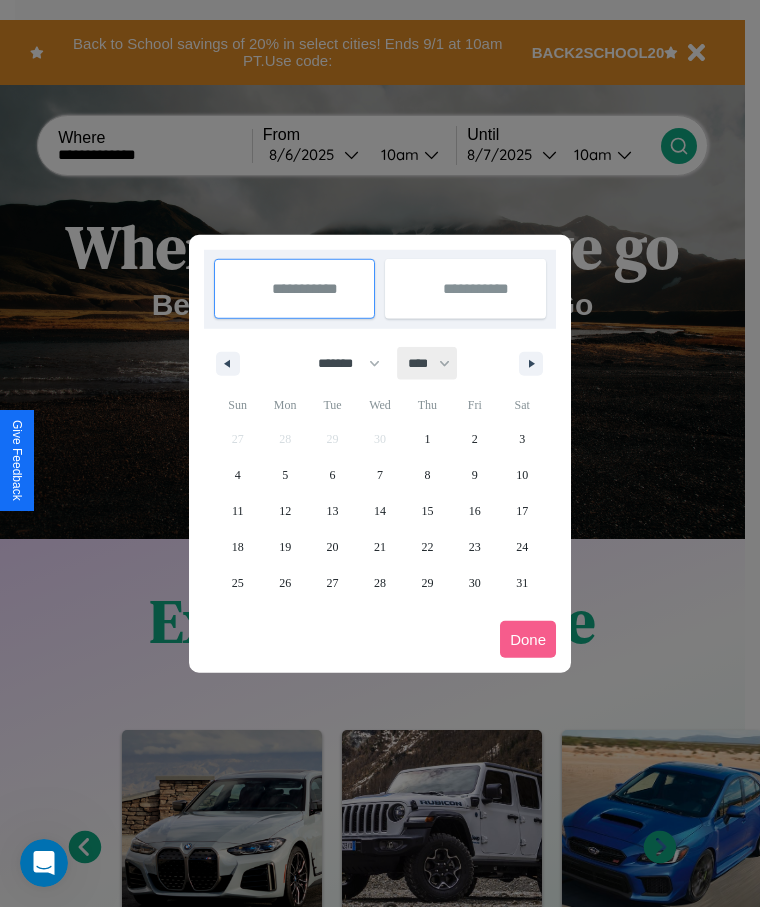 click on "**** **** **** **** **** **** **** **** **** **** **** **** **** **** **** **** **** **** **** **** **** **** **** **** **** **** **** **** **** **** **** **** **** **** **** **** **** **** **** **** **** **** **** **** **** **** **** **** **** **** **** **** **** **** **** **** **** **** **** **** **** **** **** **** **** **** **** **** **** **** **** **** **** **** **** **** **** **** **** **** **** **** **** **** **** **** **** **** **** **** **** **** **** **** **** **** **** **** **** **** **** **** **** **** **** **** **** **** **** **** **** **** **** **** **** **** **** **** **** **** ****" at bounding box center [428, 363] 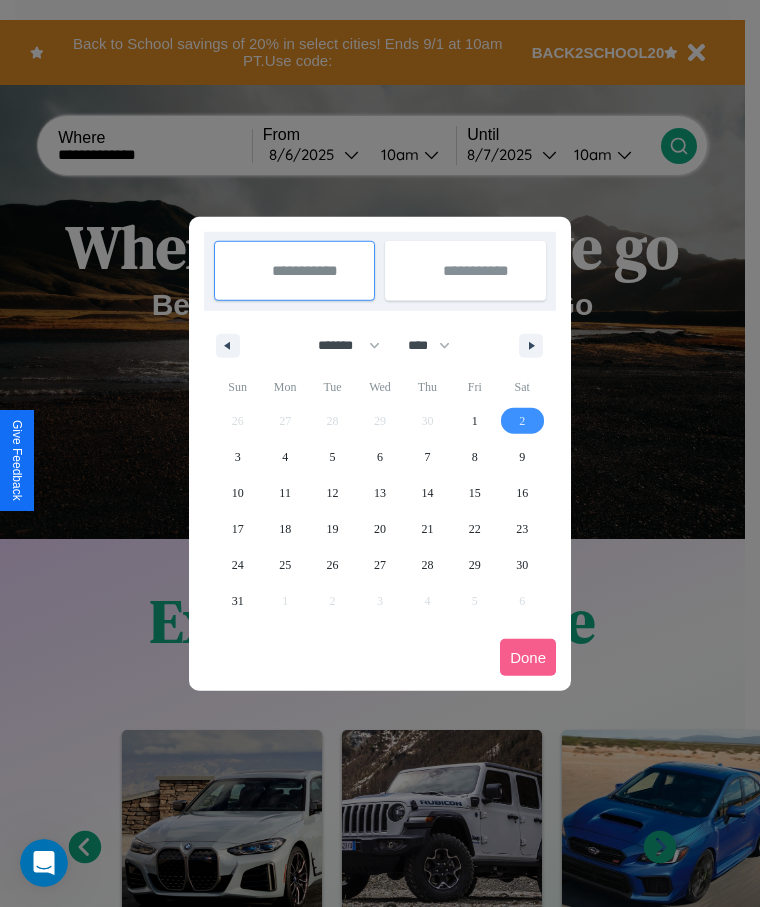 click on "2" at bounding box center (522, 421) 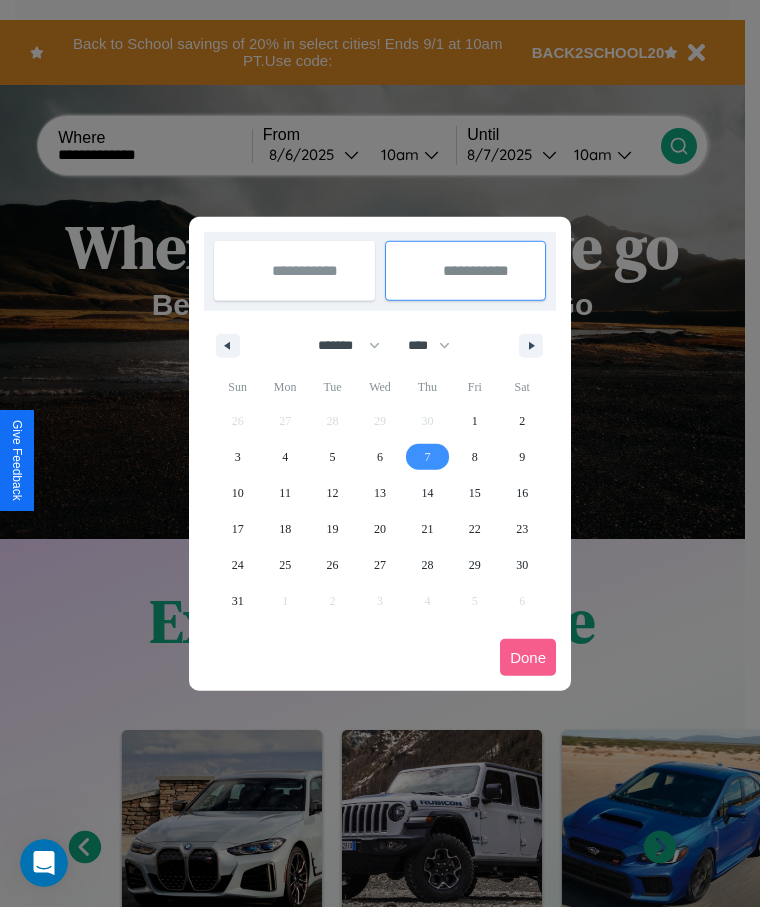 click on "7" at bounding box center [427, 457] 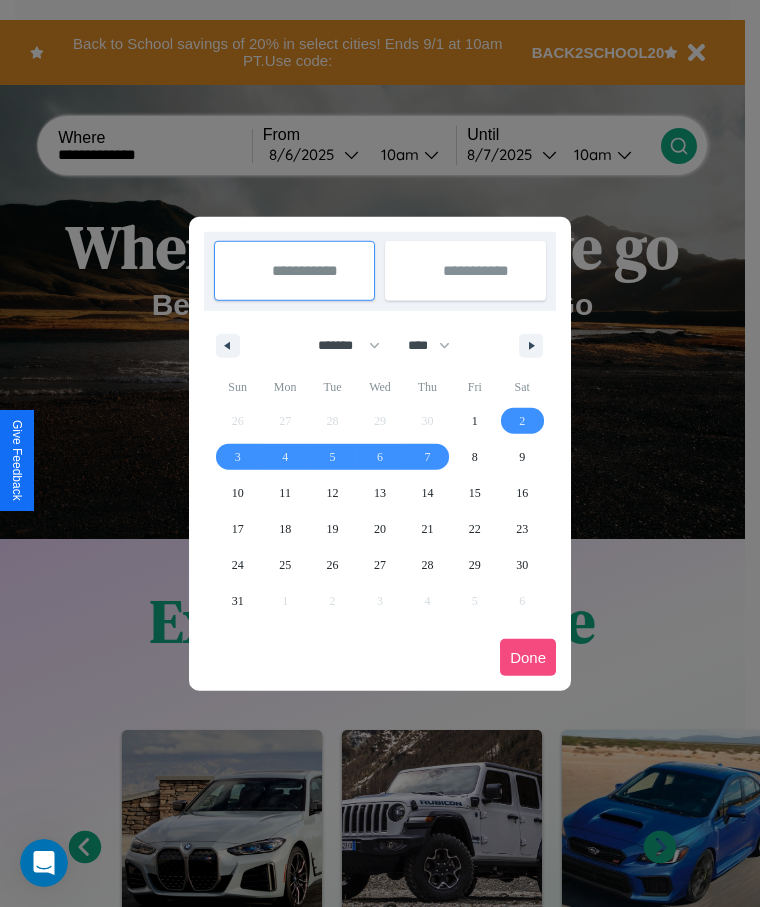 click on "Done" at bounding box center (528, 657) 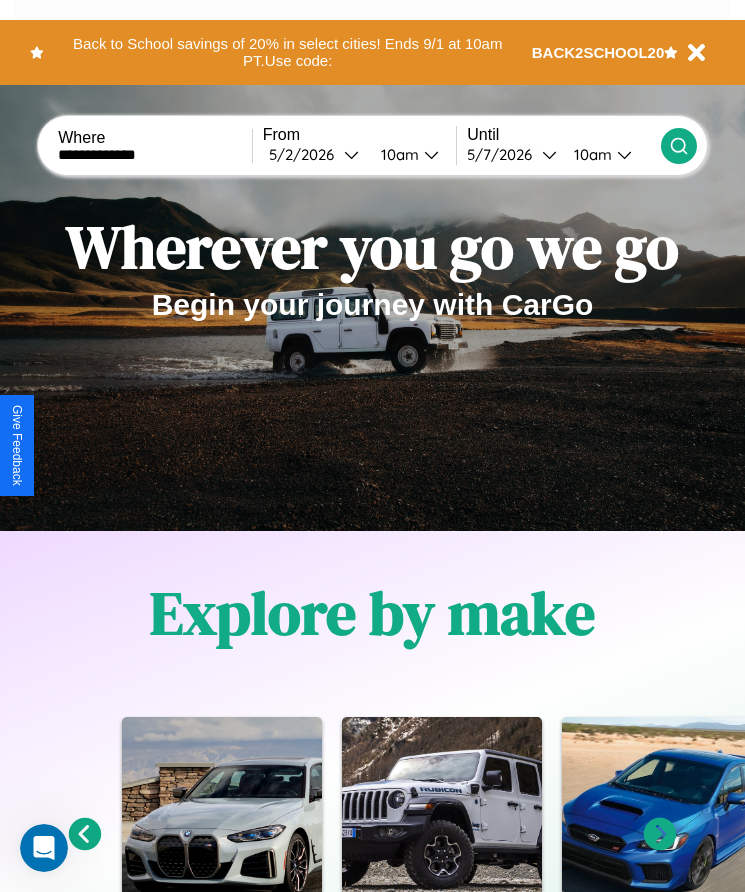 click 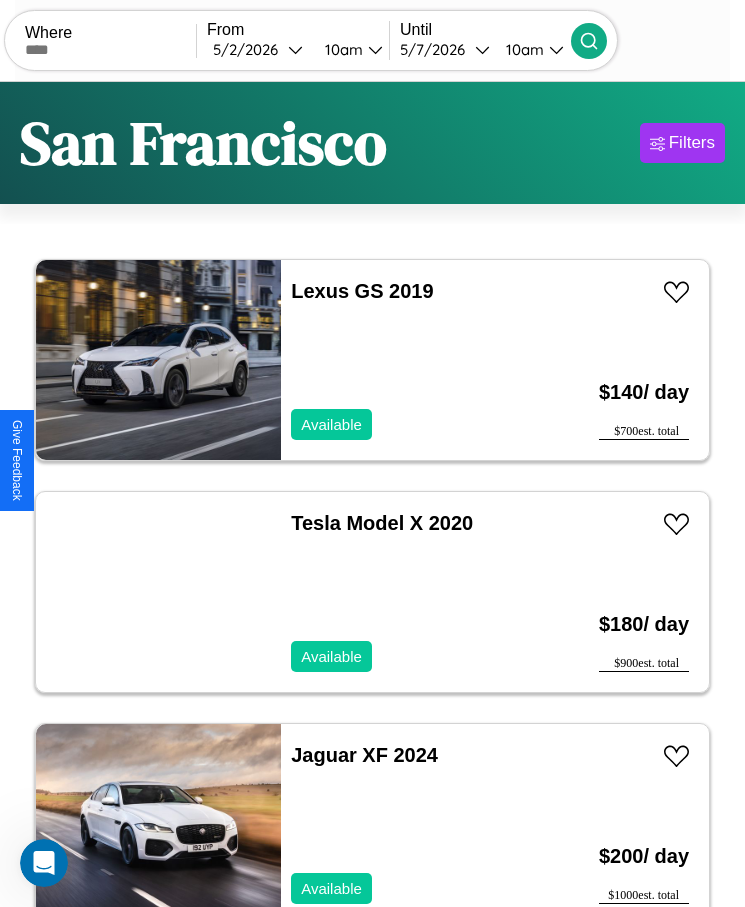 scroll, scrollTop: 50, scrollLeft: 0, axis: vertical 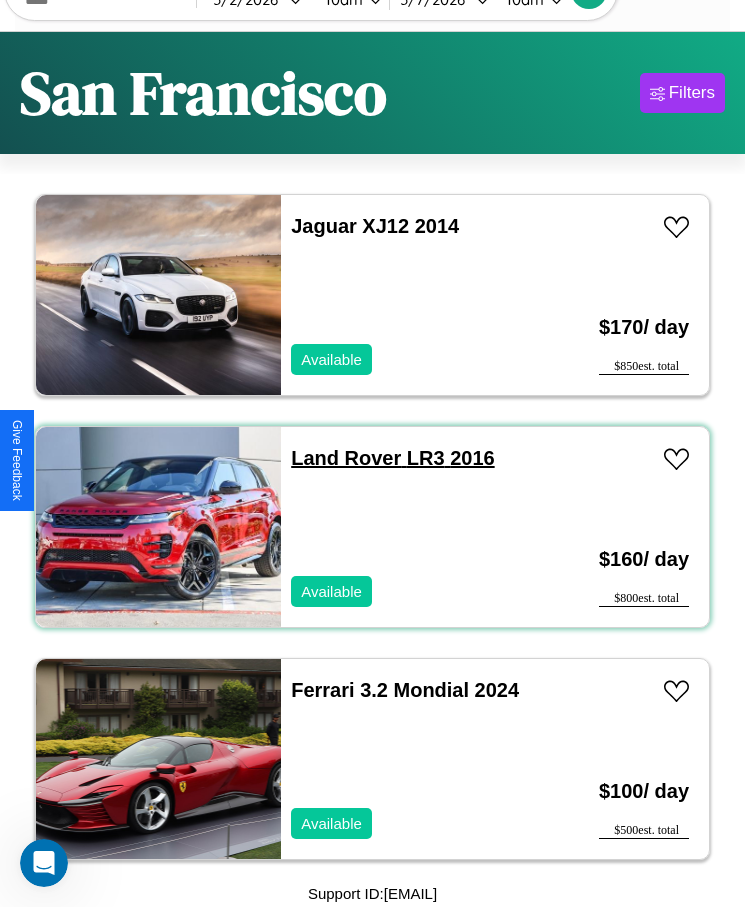 click on "Land Rover   LR3   2016" at bounding box center (392, 458) 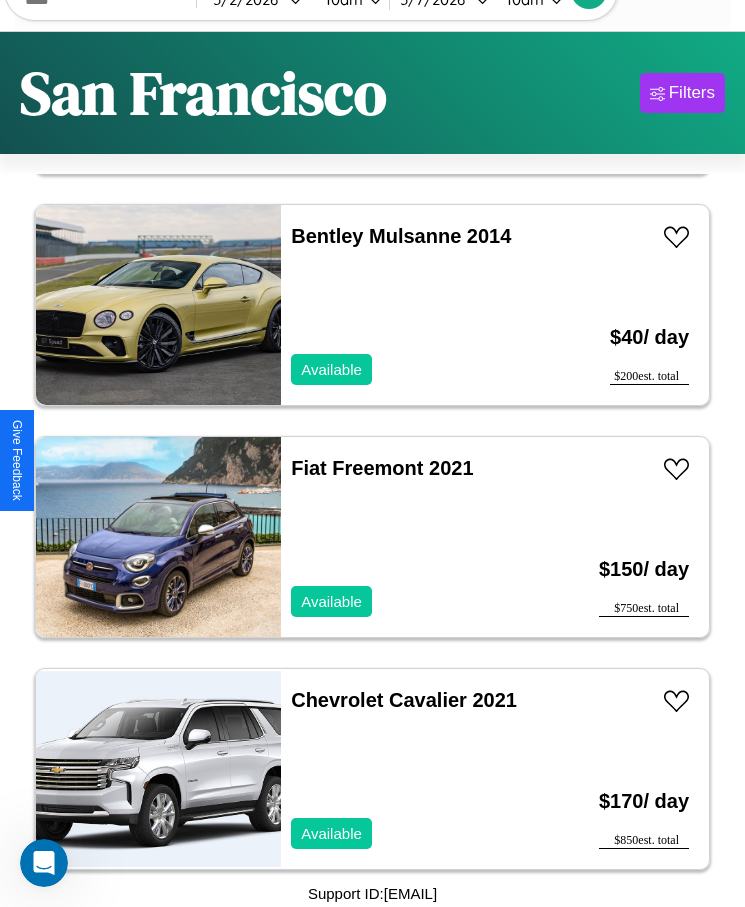 scroll, scrollTop: 5583, scrollLeft: 0, axis: vertical 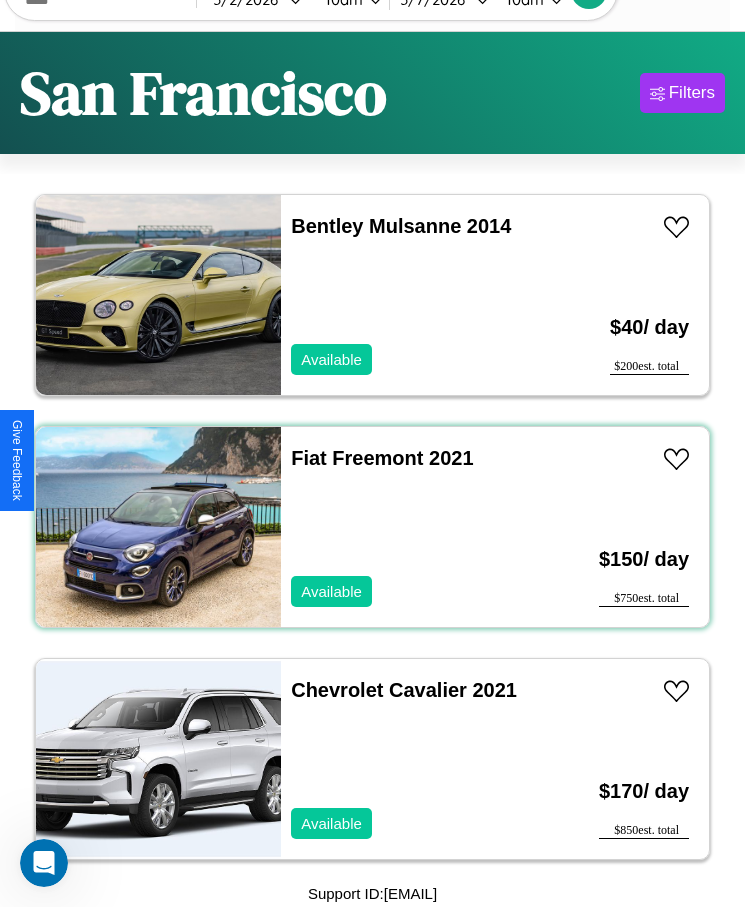 click on "Fiat   Freemont   2021 Available" at bounding box center [413, 527] 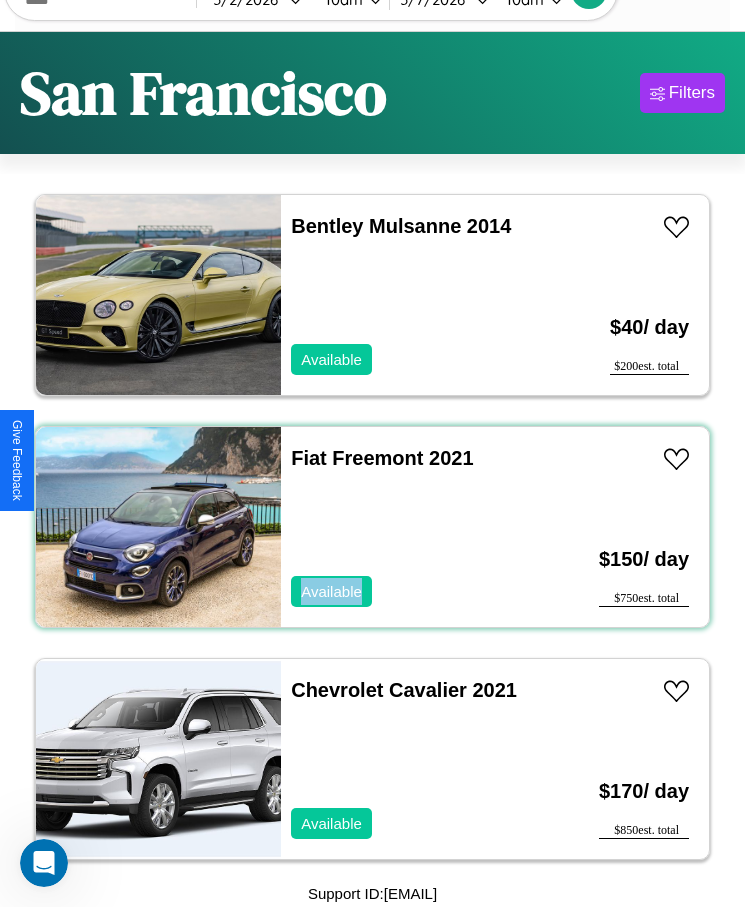 click on "Fiat   Freemont   2021 Available" at bounding box center (413, 527) 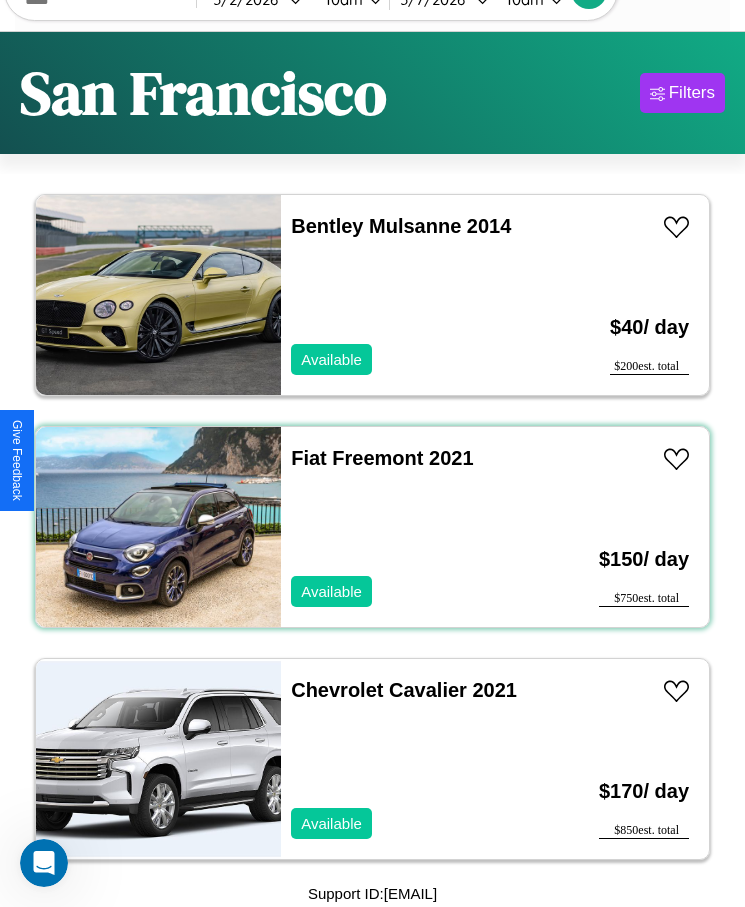 click on "Fiat   Freemont   2021 Available" at bounding box center [413, 527] 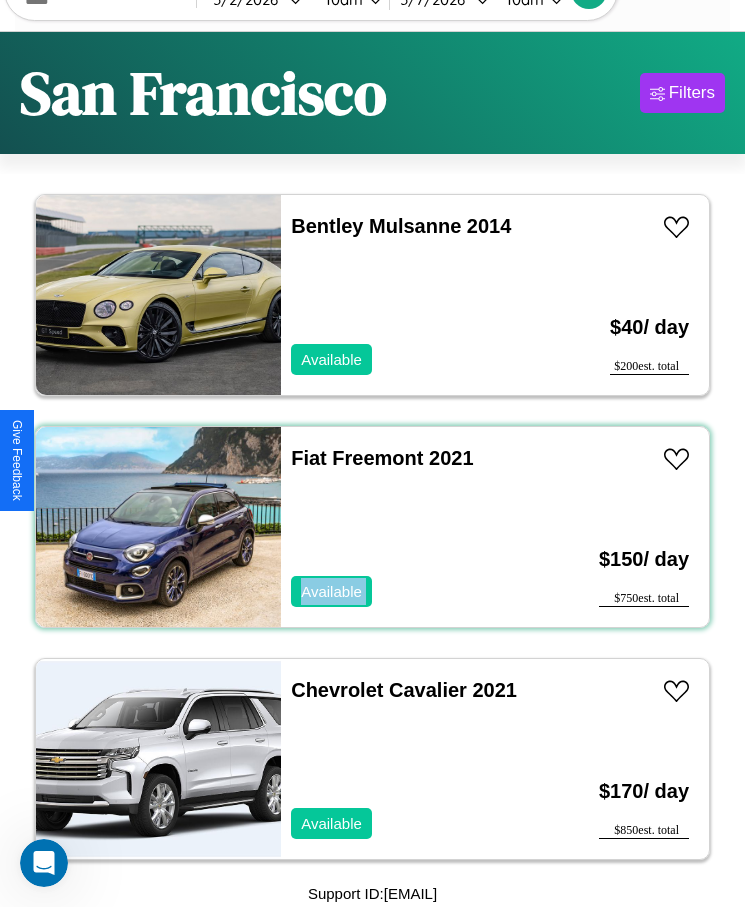 click on "Fiat   Freemont   2021 Available" at bounding box center [413, 527] 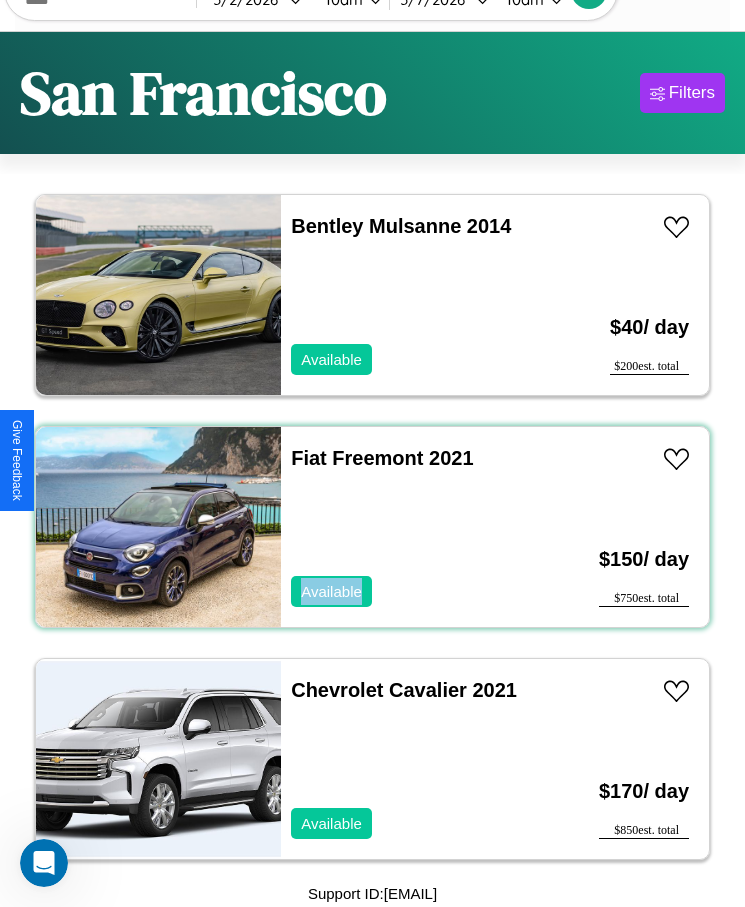 click on "Fiat   Freemont   2021 Available" at bounding box center (413, 527) 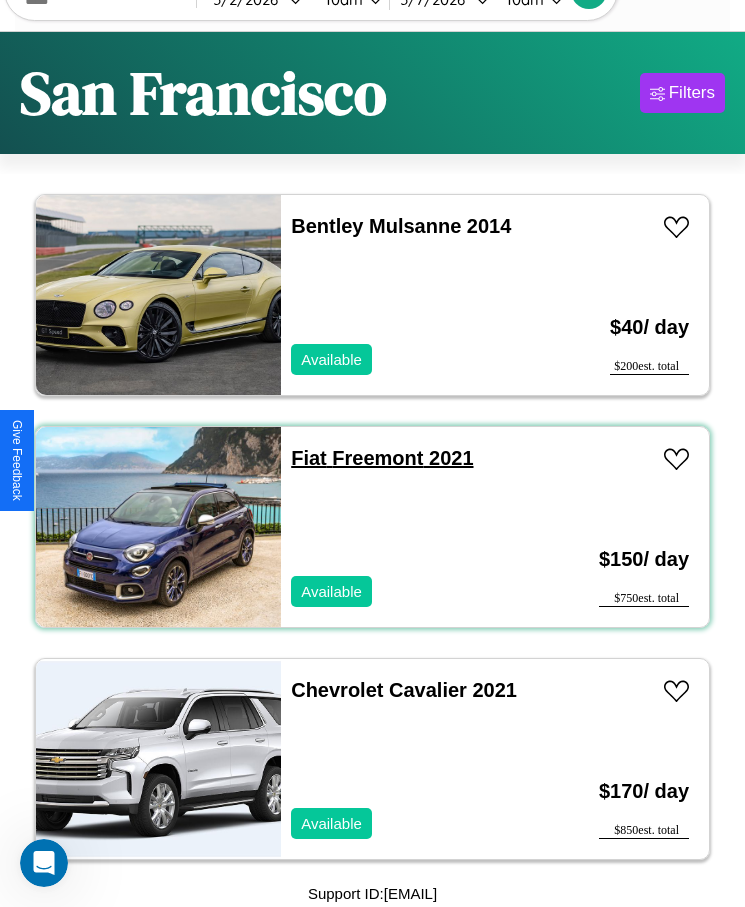 click on "Fiat   Freemont   2021" at bounding box center [382, 458] 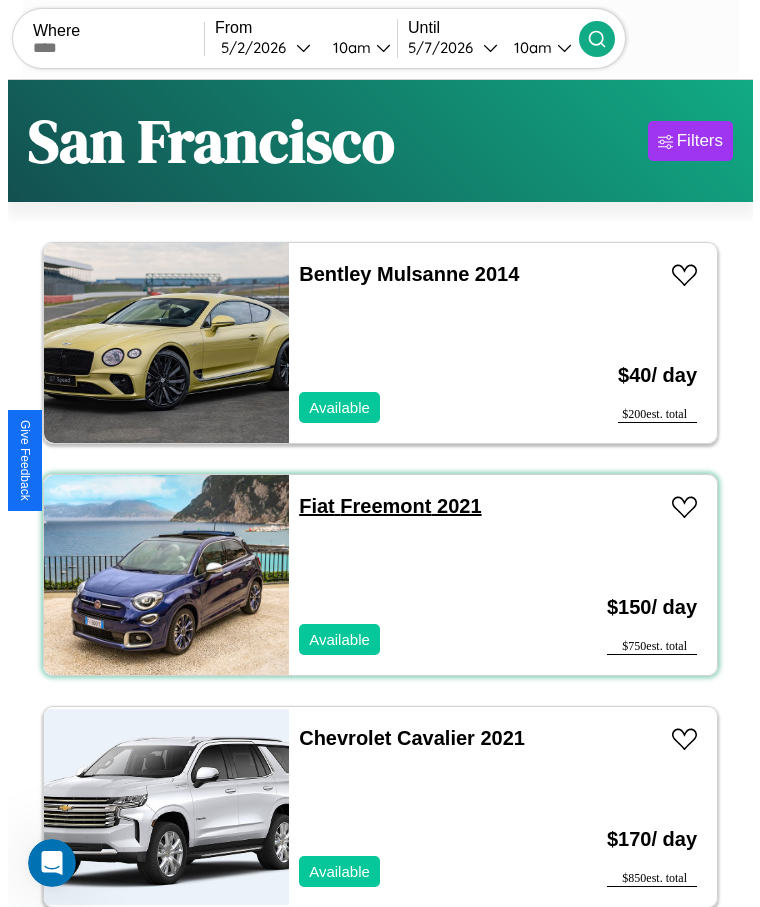 scroll, scrollTop: 0, scrollLeft: 0, axis: both 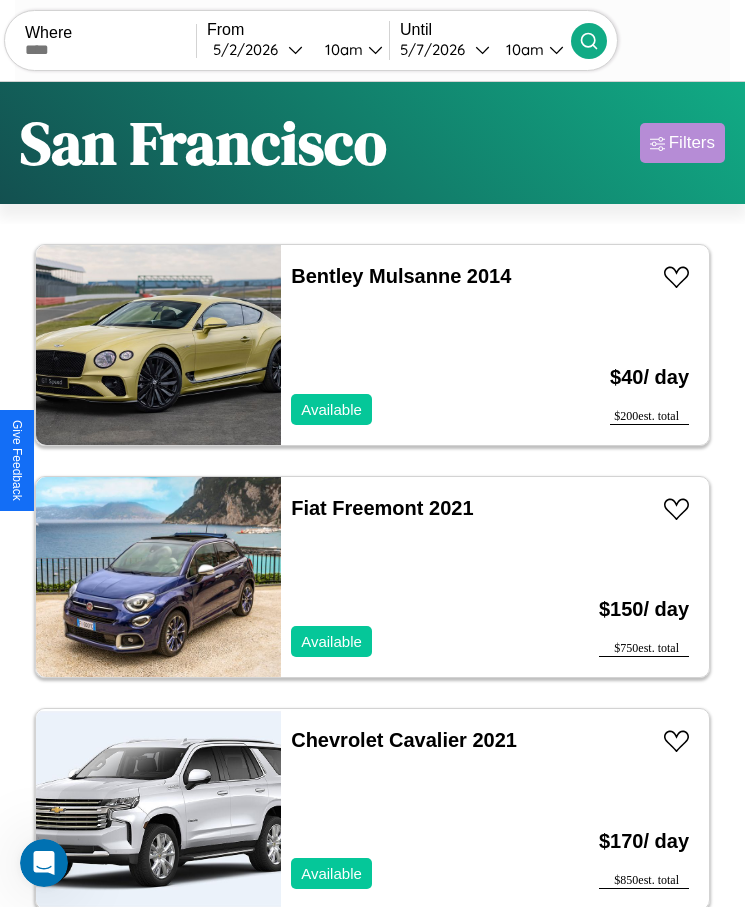click on "Filters" at bounding box center [692, 143] 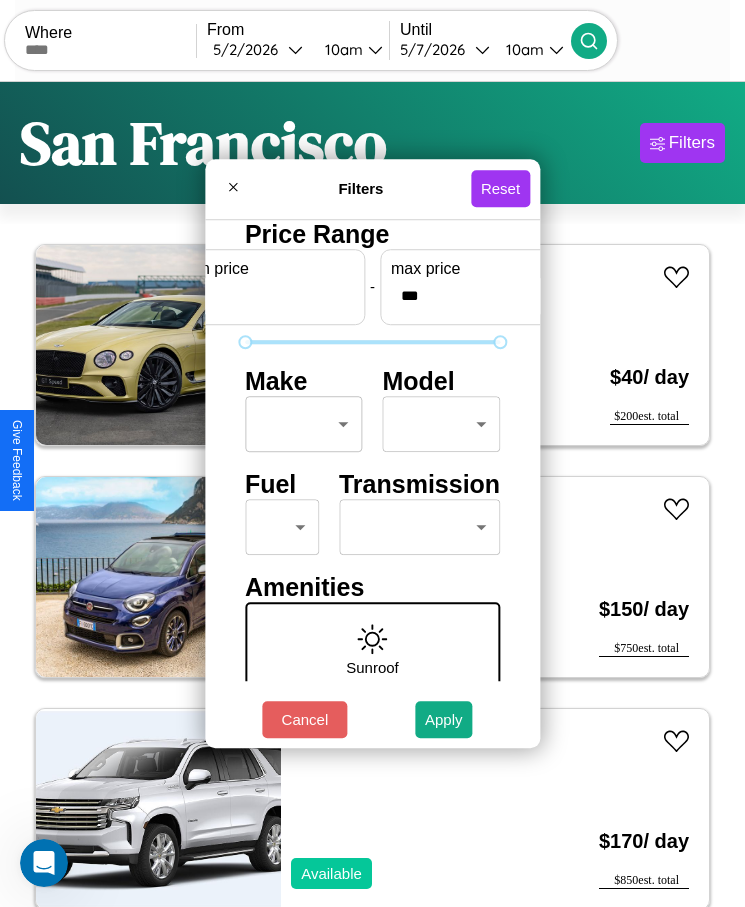 click on "CarGo Where From [MONTH] / [DAY] / [YEAR] [TIME] Until [MONTH] / [DAY] / [YEAR] [TIME] Become a Host Login Sign Up [CITY] Filters 41 cars in this area These cars can be picked up in this city. Lexus GS 2019 Available $ 140 / day $ 700 est. total Tesla Model X 2020 Available $ 180 / day $ 900 est. total Jaguar XF 2024 Available $ 200 / day $ 1000 est. total Lexus TX 2016 Available $ 180 / day $ 900 est. total Kia Spectra 2022 Available $ 170 / day $ 850 est. total Chrysler Daytona 2023 Available $ 100 / day $ 500 est. total Lexus LX 2016 Available $ 160 / day $ 800 est. total Hyundai Stellar 2024 Available $ 170 / day $ 850 est. total Lincoln Continental 2024 Available $ 160 / day $ 800 est. total Kia K4 2020 Available $ 110 / day $ 550 est. total Alfa Romeo 4C 2014 Available $ 70 / day $ 350 est. total Volvo WX 2024 Available $ 80 / day $ 400 est. total Audi S4 2014 Available $ 140 / day $ 700 est. total Ferrari Daytona SP3 2016 Available $ 70 $" at bounding box center [372, 478] 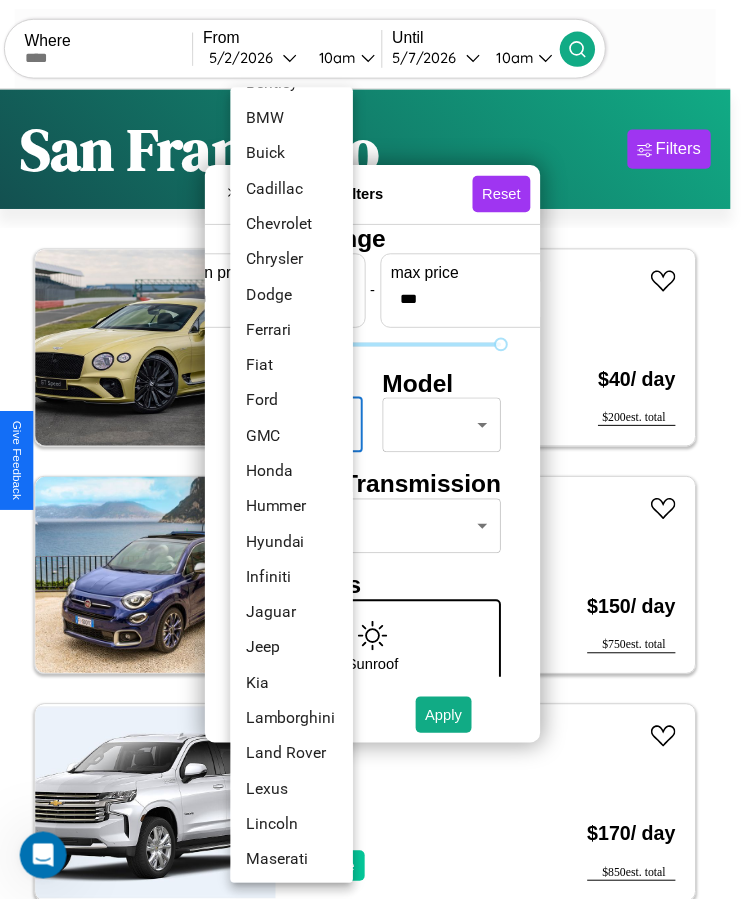 scroll, scrollTop: 233, scrollLeft: 0, axis: vertical 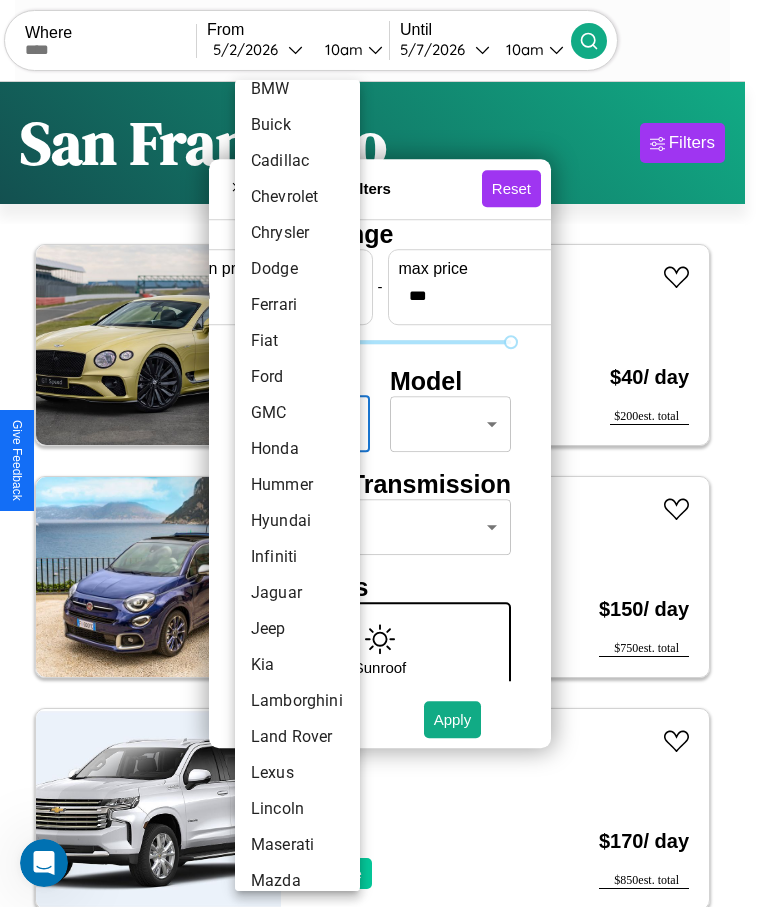 click on "Hummer" at bounding box center [297, 485] 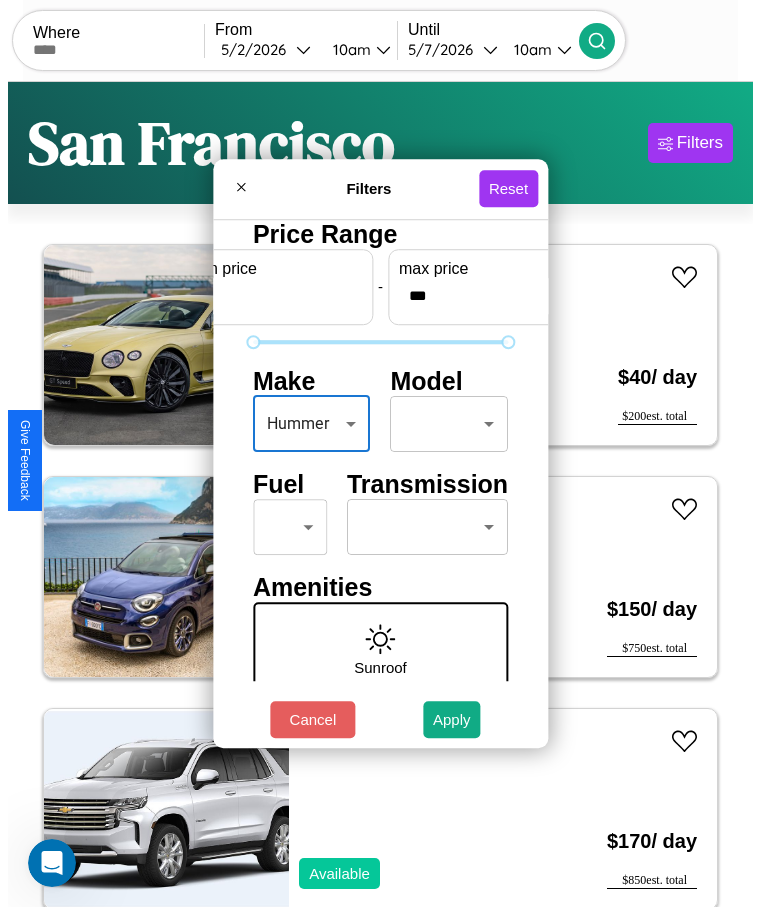 scroll, scrollTop: 85, scrollLeft: 0, axis: vertical 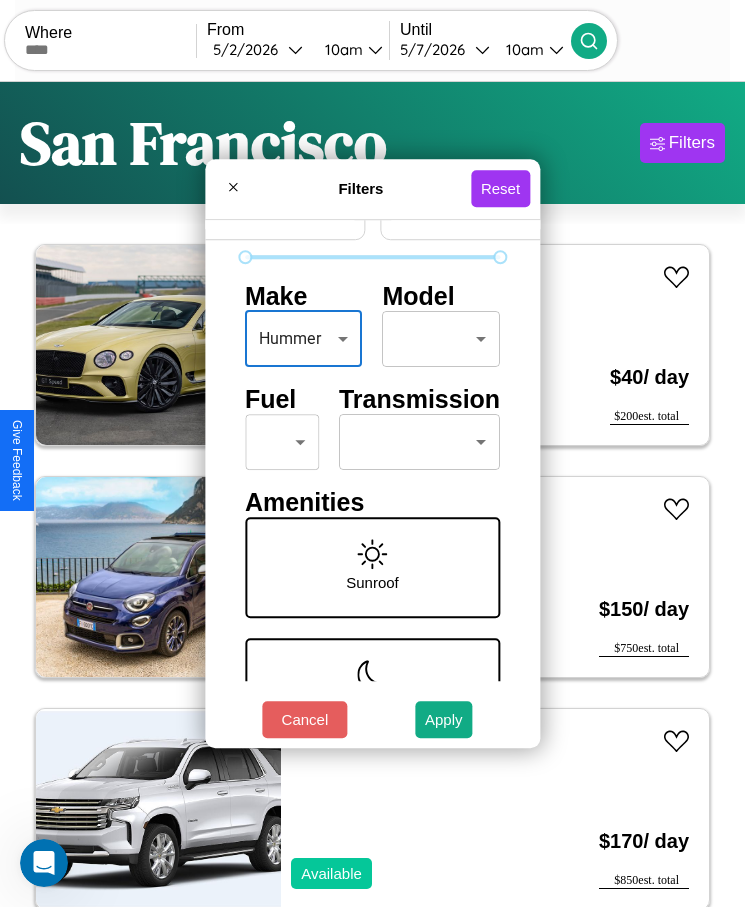click on "CarGo Where From [MONTH] / [DAY] / [YEAR] [TIME] Until [MONTH] / [DAY] / [YEAR] [TIME] Become a Host Login Sign Up [CITY] Filters 41 cars in this area These cars can be picked up in this city. Lexus GS 2019 Available $ 140 / day $ 700 est. total Tesla Model X 2020 Available $ 180 / day $ 900 est. total Jaguar XF 2024 Available $ 200 / day $ 1000 est. total Lexus TX 2016 Available $ 180 / day $ 900 est. total Kia Spectra 2022 Available $ 170 / day $ 850 est. total Chrysler Daytona 2023 Available $ 100 / day $ 500 est. total Lexus LX 2016 Available $ 160 / day $ 800 est. total Hyundai Stellar 2024 Available $ 170 / day $ 850 est. total Lincoln Continental 2024 Available $ 160 / day $ 800 est. total Kia K4 2020 Available $ 110 / day $ 550 est. total Alfa Romeo 4C 2014 Available $ 70 / day $ 350 est. total Volvo WX 2024 Available $ 80 / day $ 400 est. total Audi S4 2014 Available $ 140 / day $ 700 est. total Ferrari Daytona SP3 2016 Available $ 70 $" at bounding box center (372, 478) 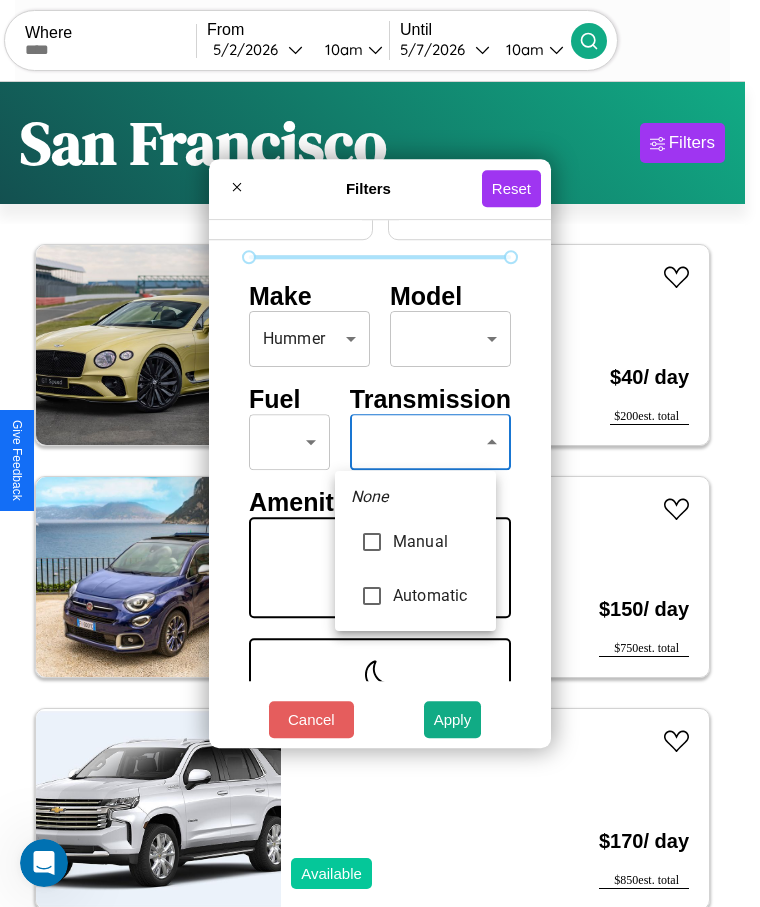 type on "******" 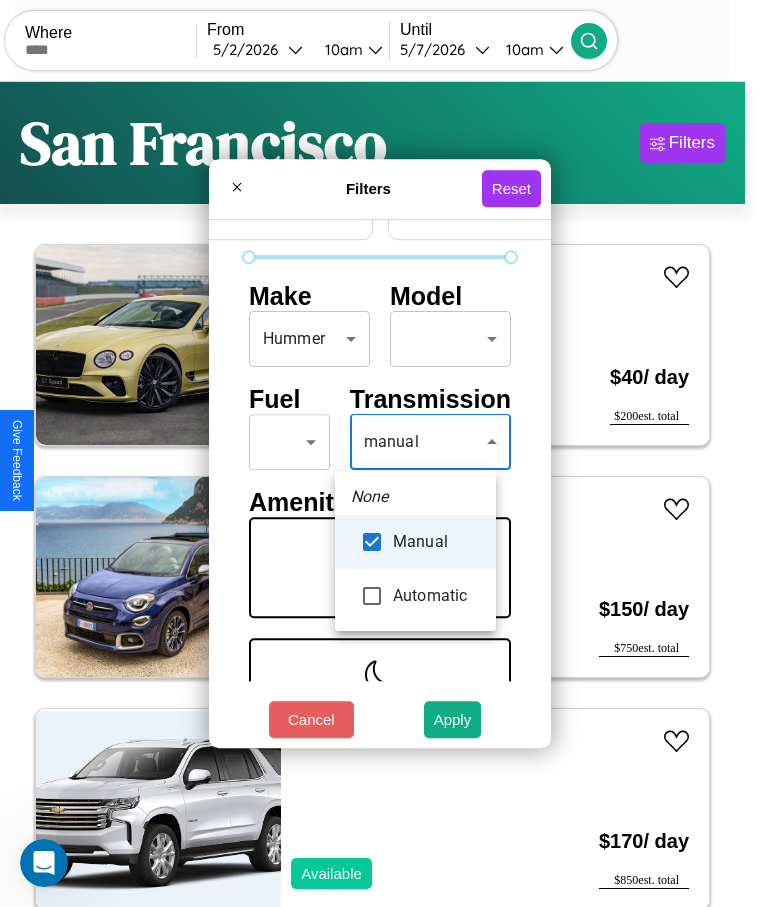 click at bounding box center [380, 453] 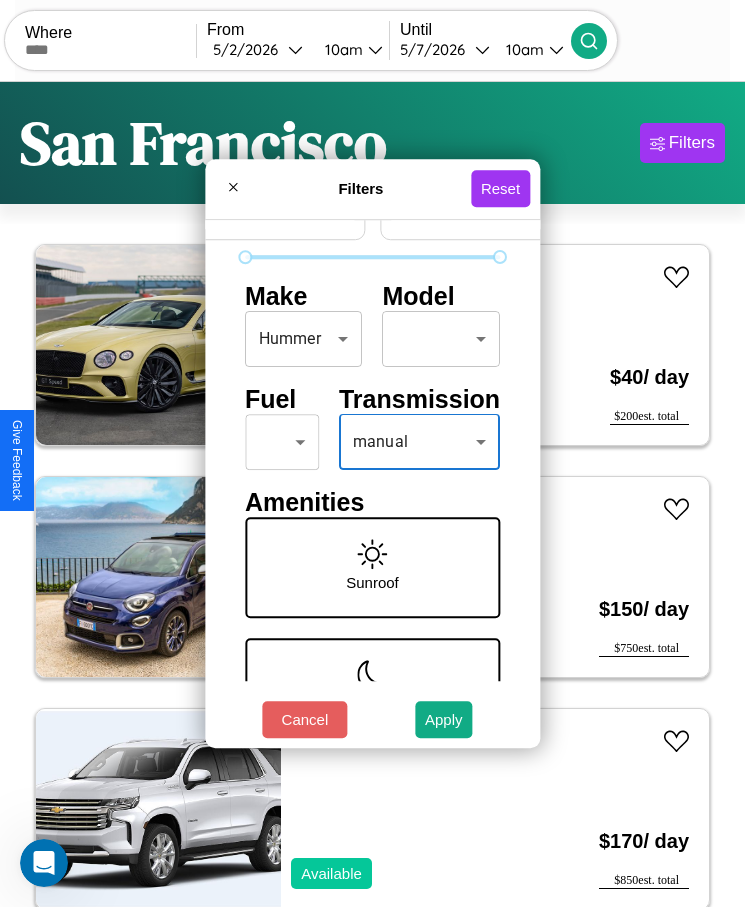 click on "Apply" at bounding box center [444, 719] 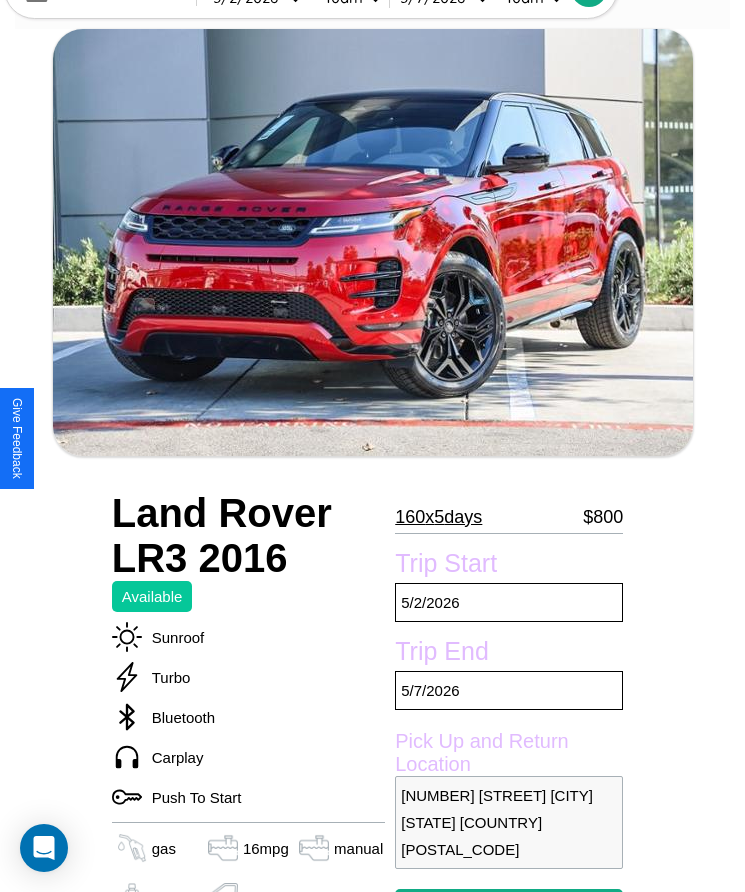 scroll, scrollTop: 429, scrollLeft: 0, axis: vertical 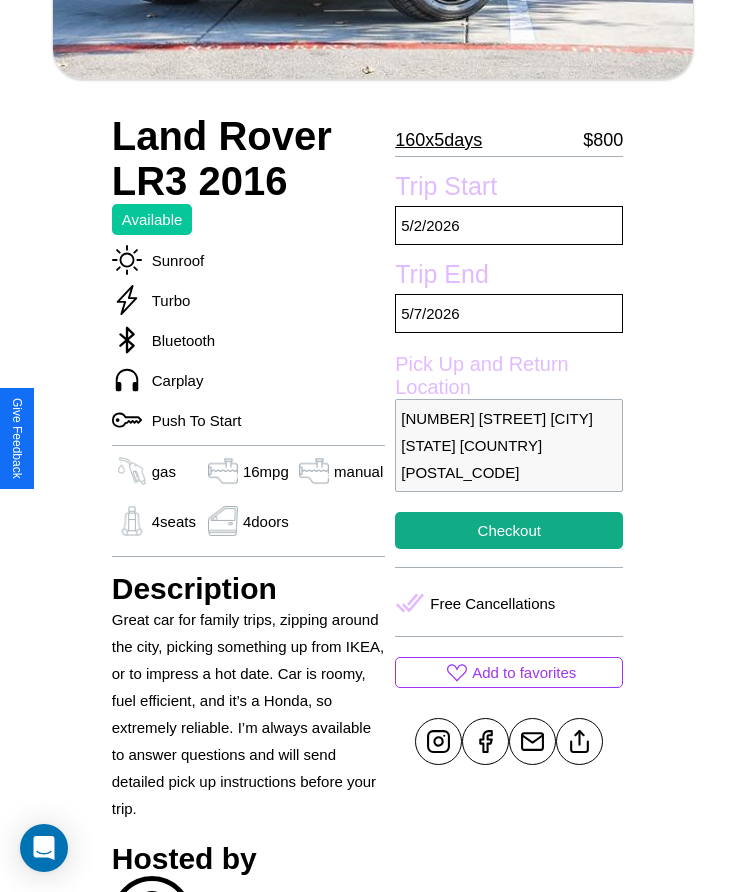 click on "[NUMBER] [STREET]  [CITY] [STATE] [COUNTRY] [POSTAL_CODE]" at bounding box center (509, 445) 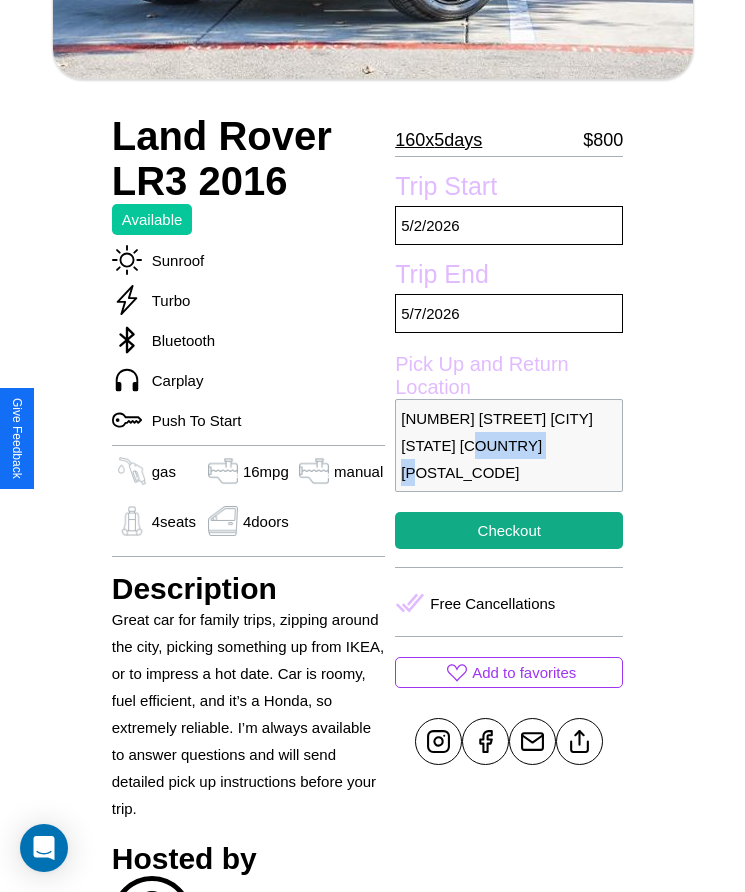 click on "7093 Chestnut Street  San Francisco California United States 73631" at bounding box center [509, 445] 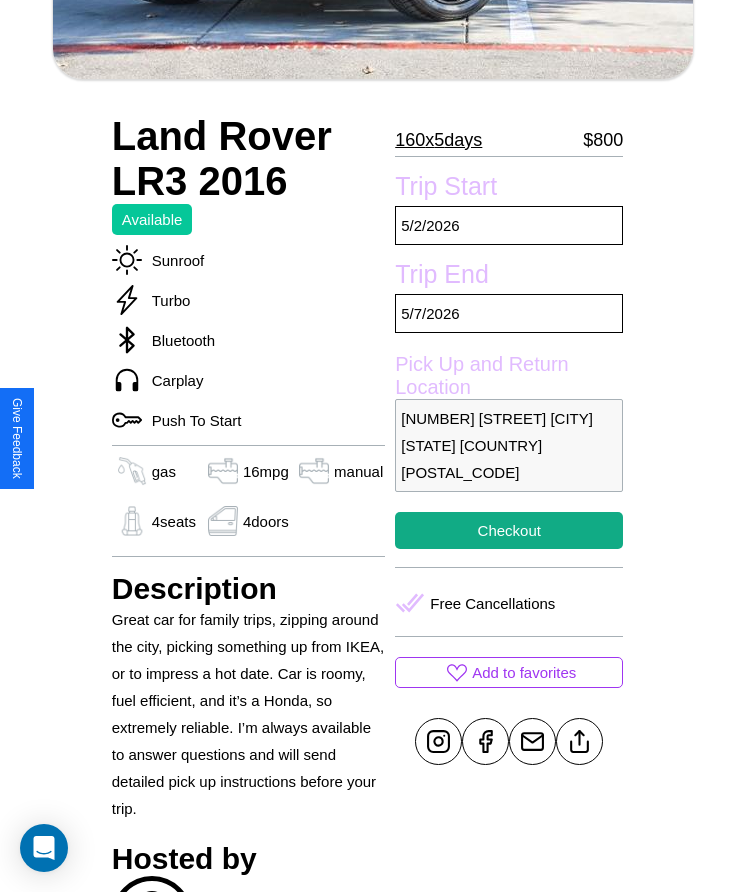 click on "7093 Chestnut Street  San Francisco California United States 73631" at bounding box center (509, 445) 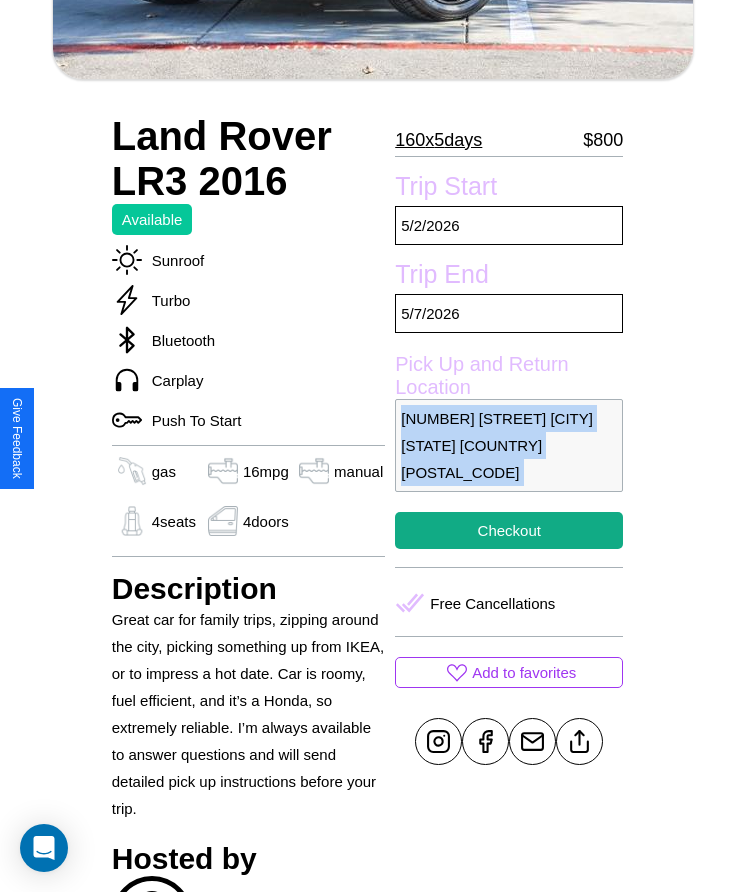 click on "7093 Chestnut Street  San Francisco California United States 73631" at bounding box center [509, 445] 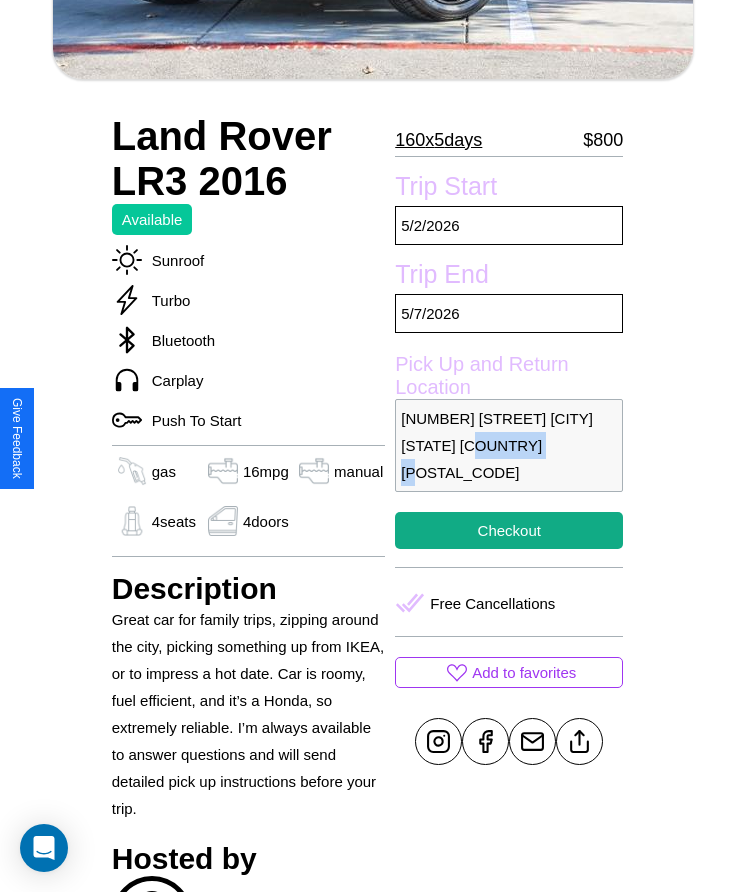 click on "7093 Chestnut Street  San Francisco California United States 73631" at bounding box center [509, 445] 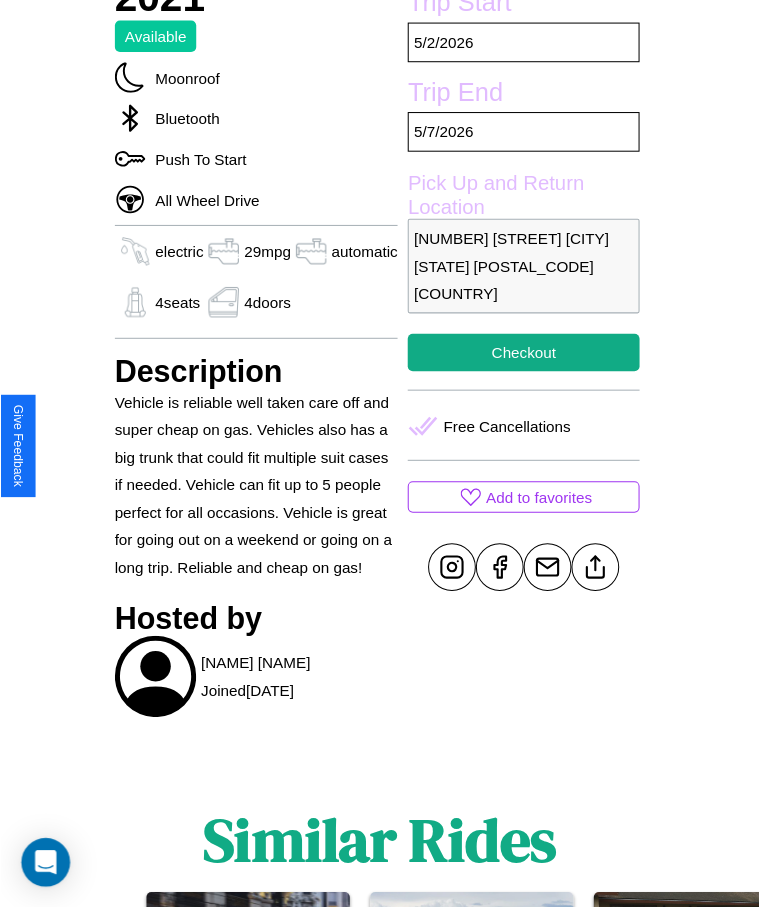 scroll, scrollTop: 709, scrollLeft: 0, axis: vertical 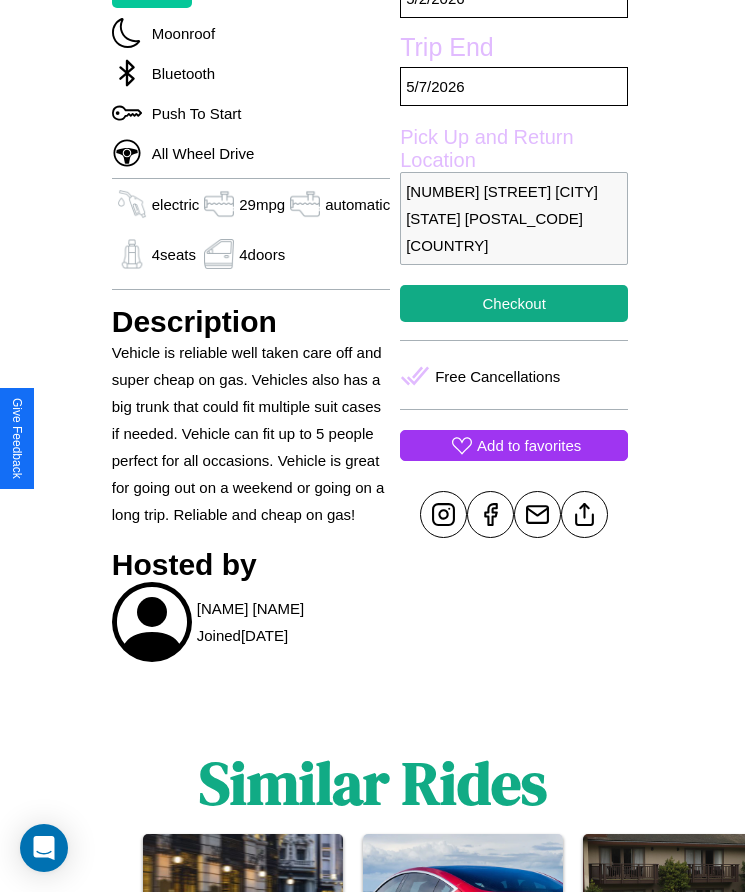 click on "Add to favorites" at bounding box center (529, 445) 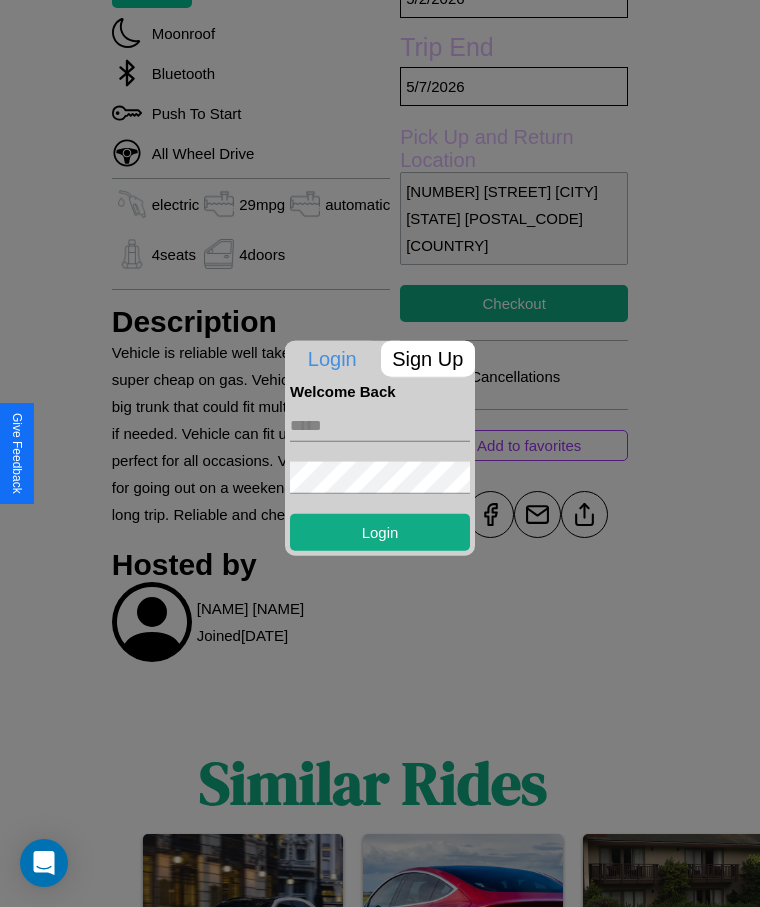 click on "Sign Up" at bounding box center [428, 358] 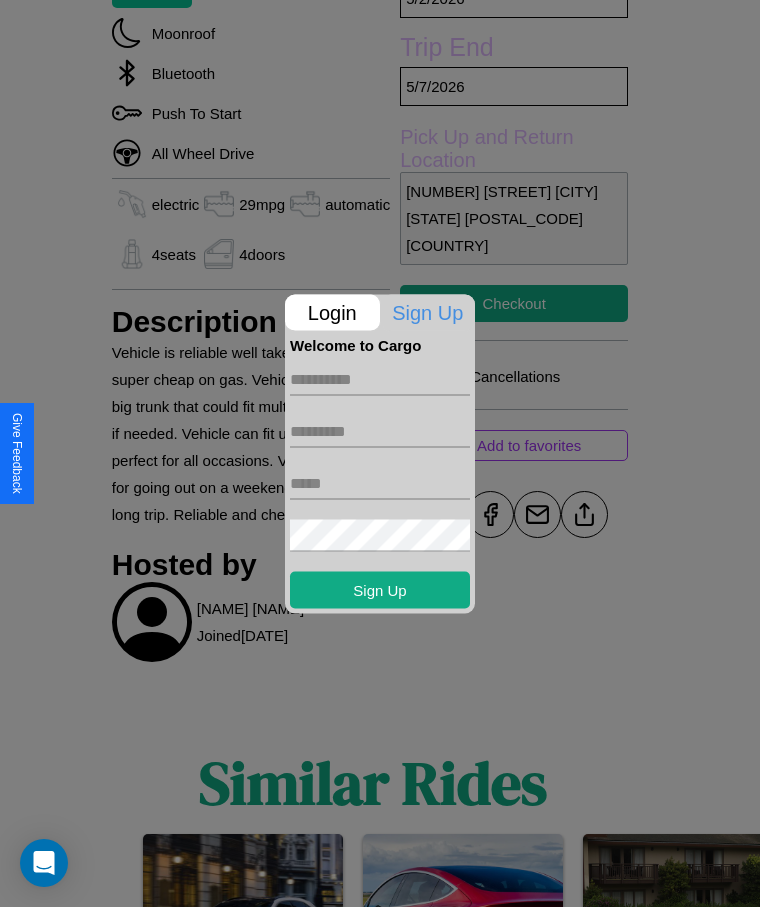 click at bounding box center [380, 379] 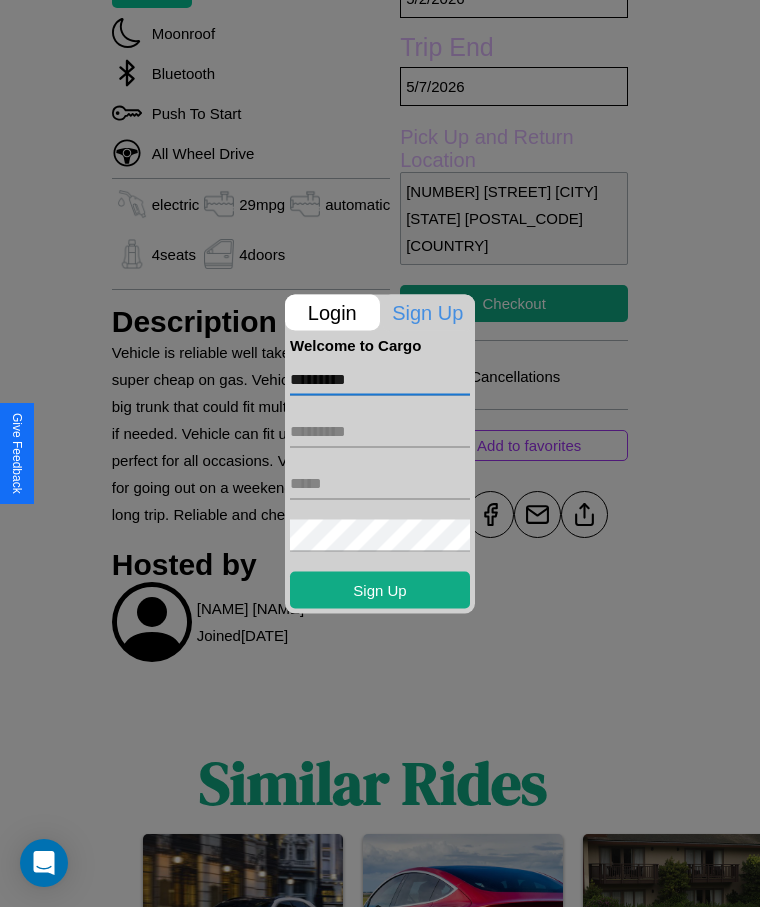 type on "*********" 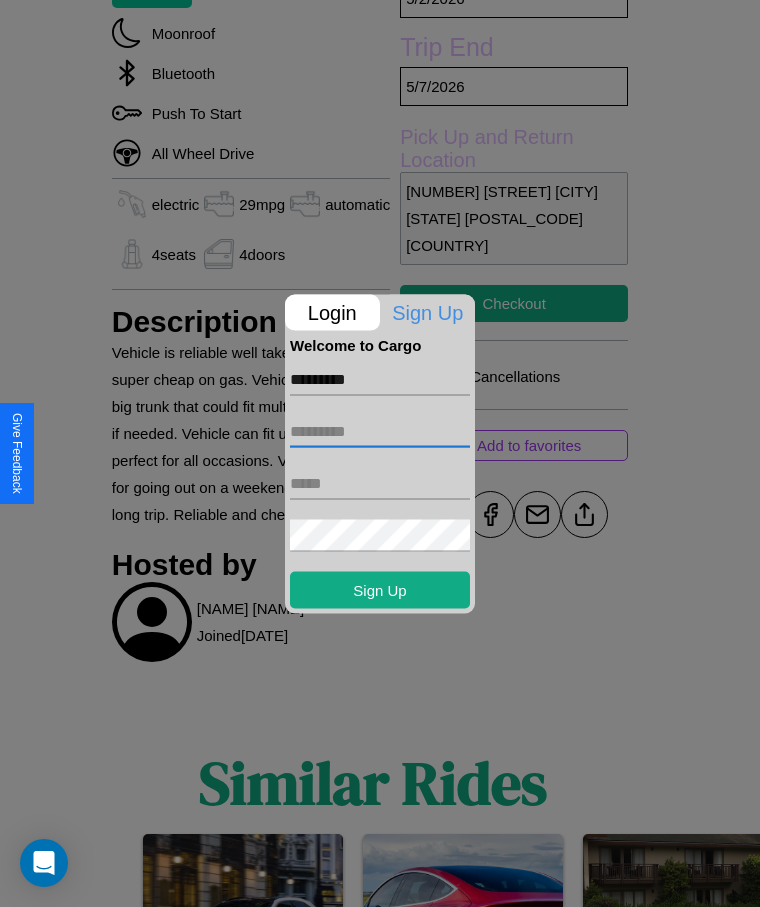 click at bounding box center [380, 431] 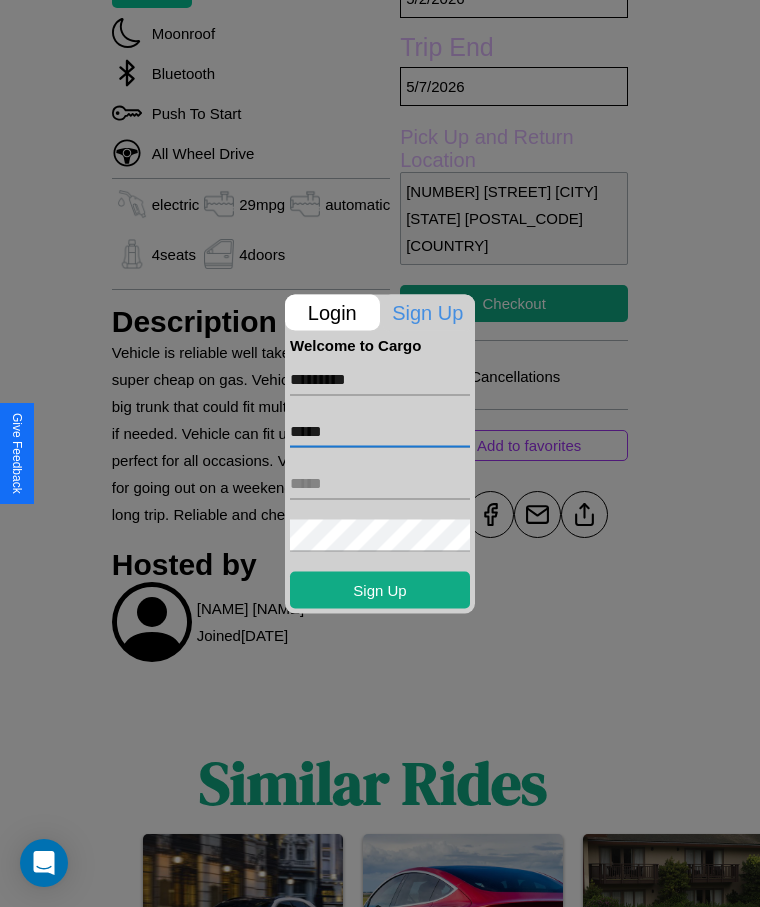 type on "*****" 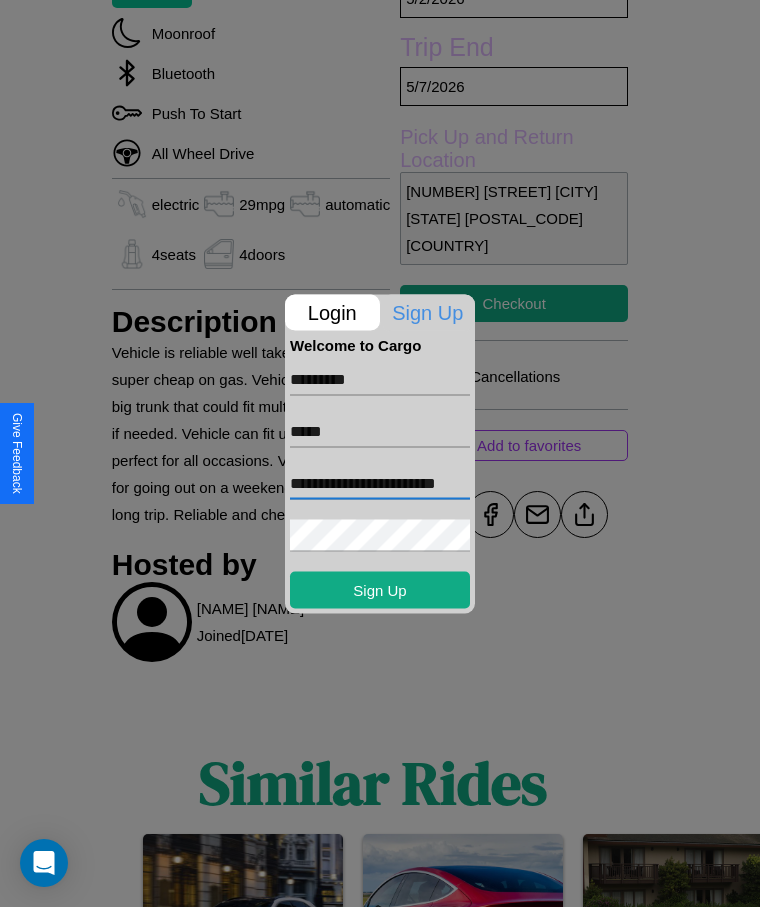 scroll, scrollTop: 0, scrollLeft: 30, axis: horizontal 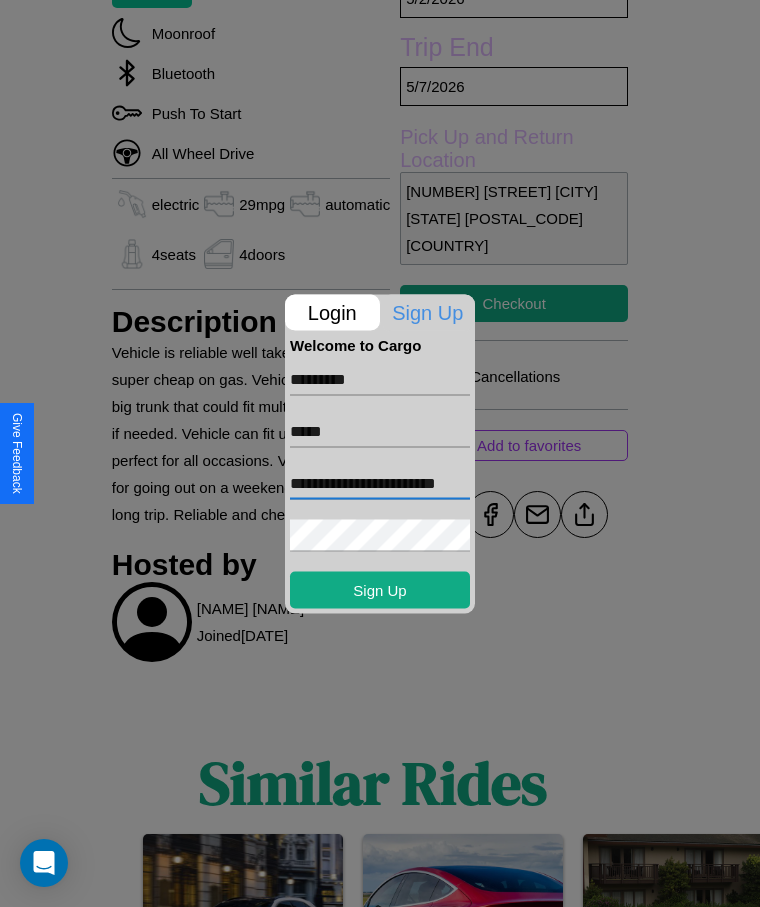 type on "**********" 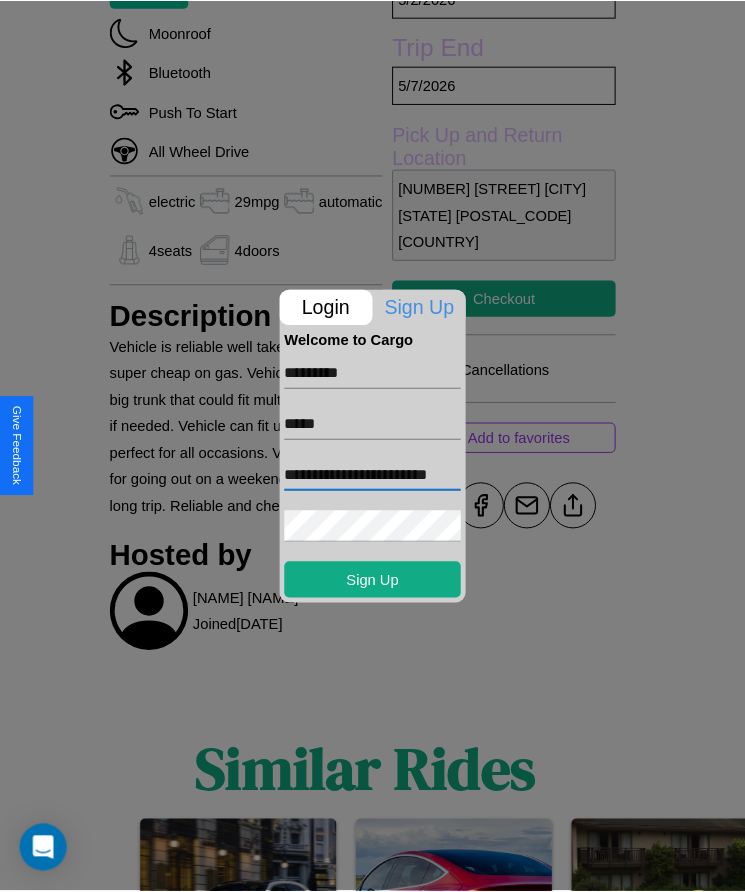 scroll, scrollTop: 0, scrollLeft: 0, axis: both 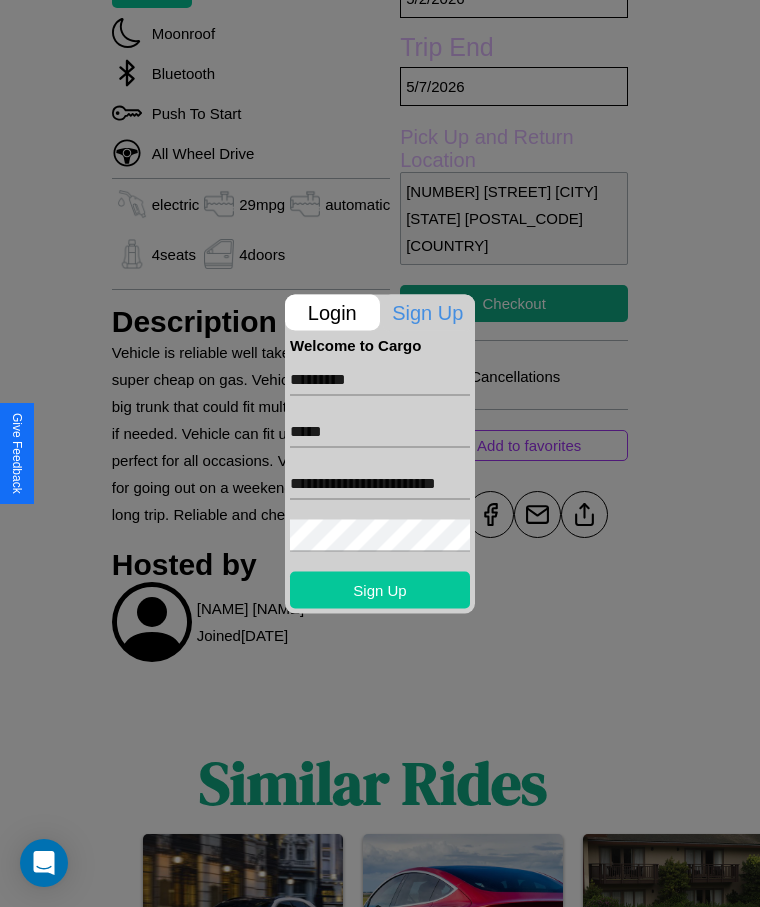 click on "Sign Up" at bounding box center [380, 589] 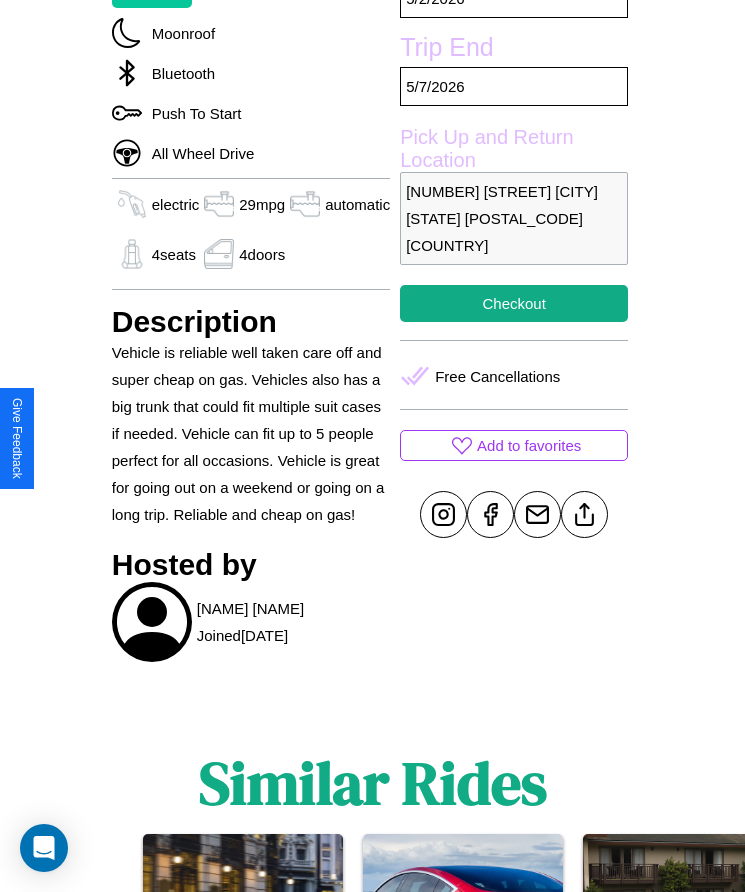scroll, scrollTop: 567, scrollLeft: 0, axis: vertical 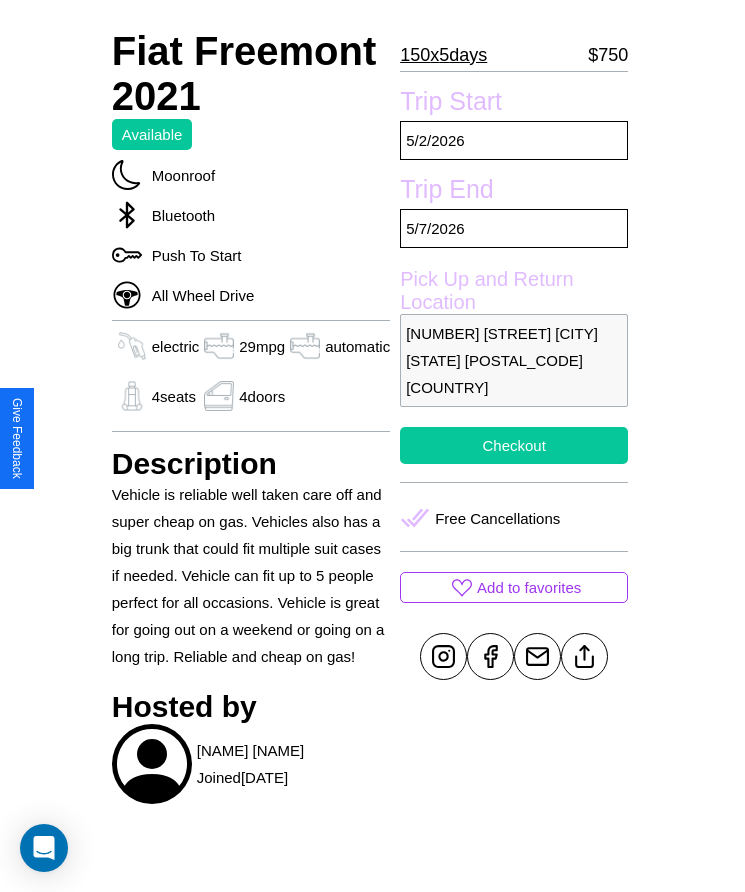 click on "Checkout" at bounding box center (514, 445) 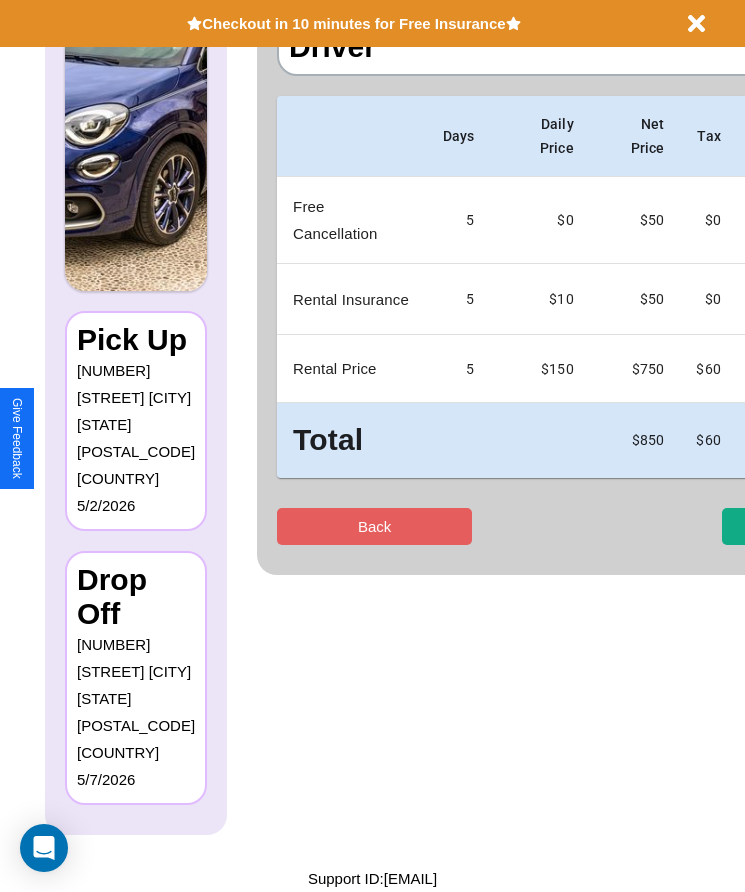 scroll, scrollTop: 0, scrollLeft: 0, axis: both 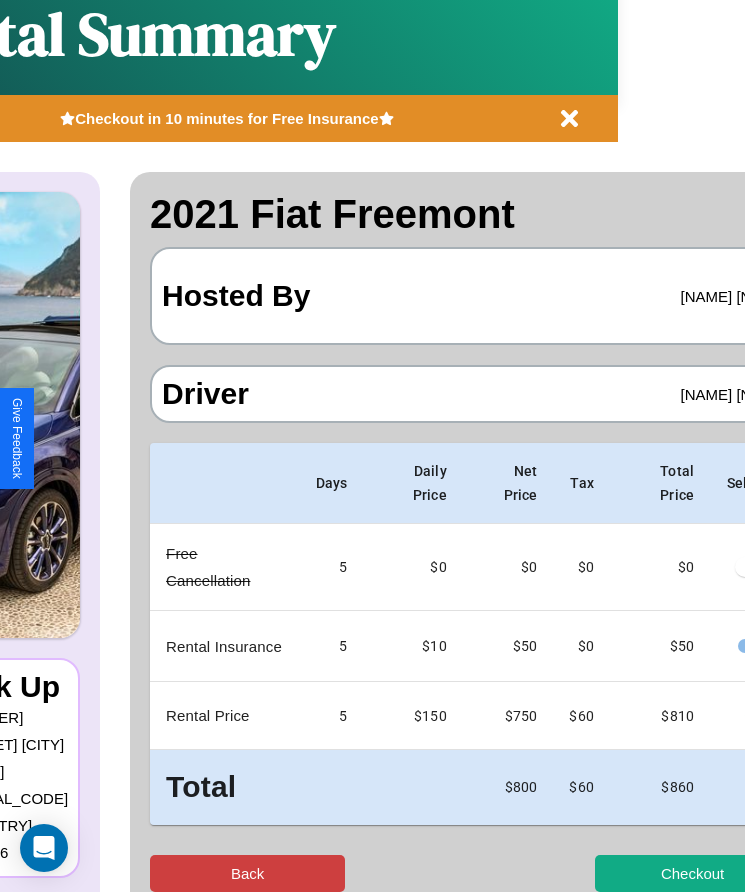 click on "Back" at bounding box center (247, 873) 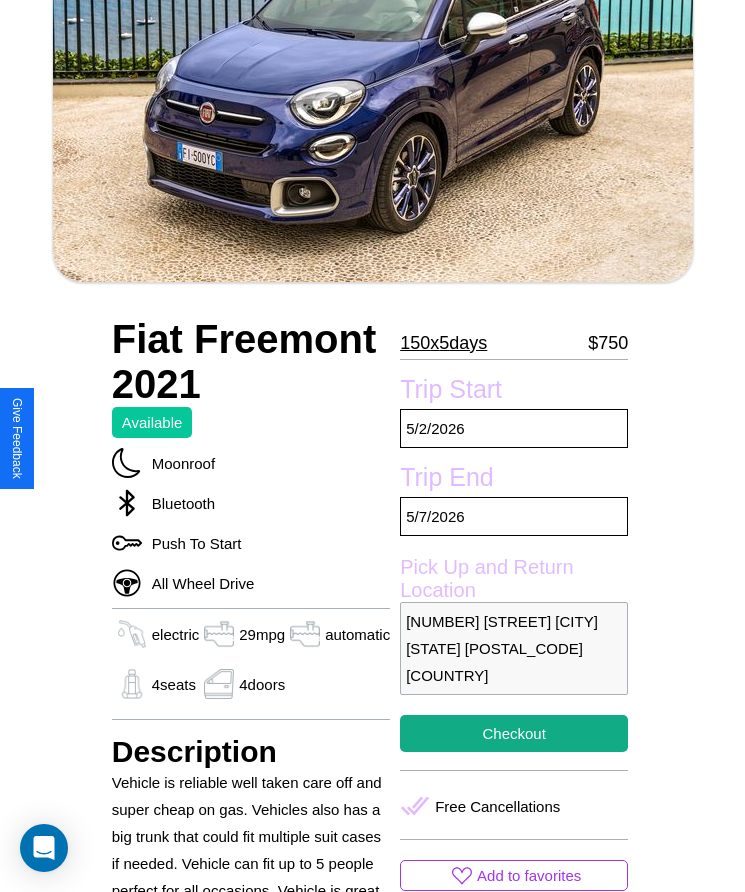 scroll, scrollTop: 482, scrollLeft: 0, axis: vertical 